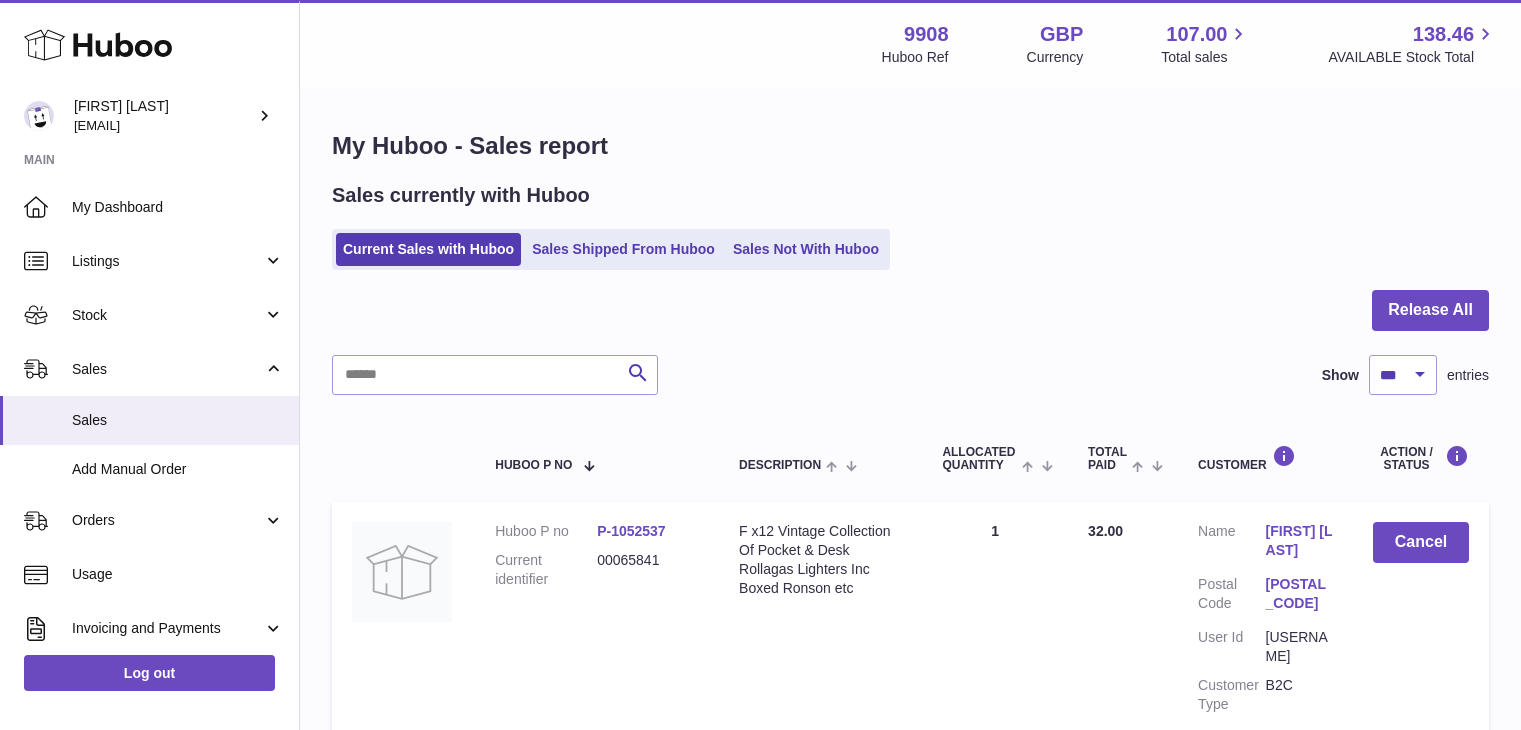 select on "***" 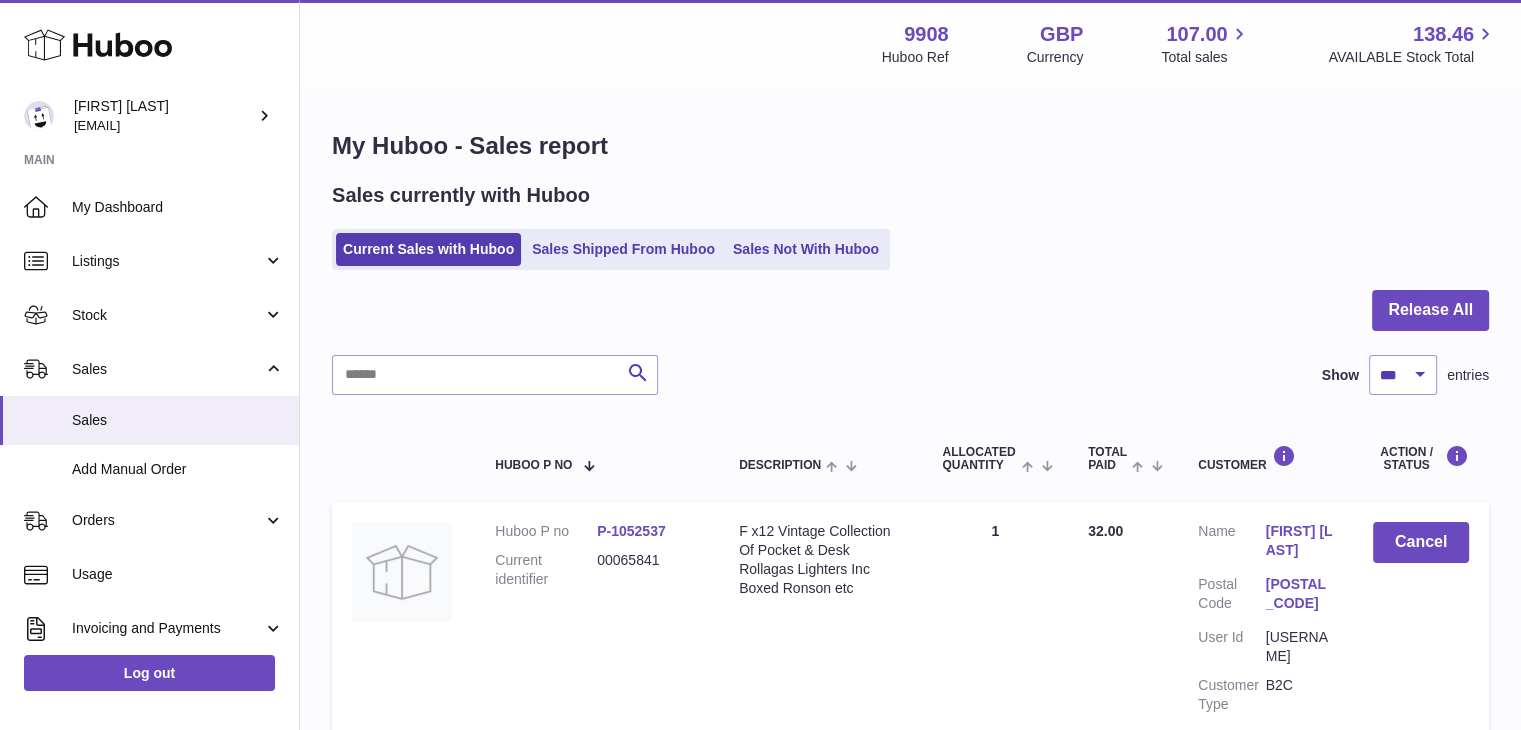 scroll, scrollTop: 0, scrollLeft: 0, axis: both 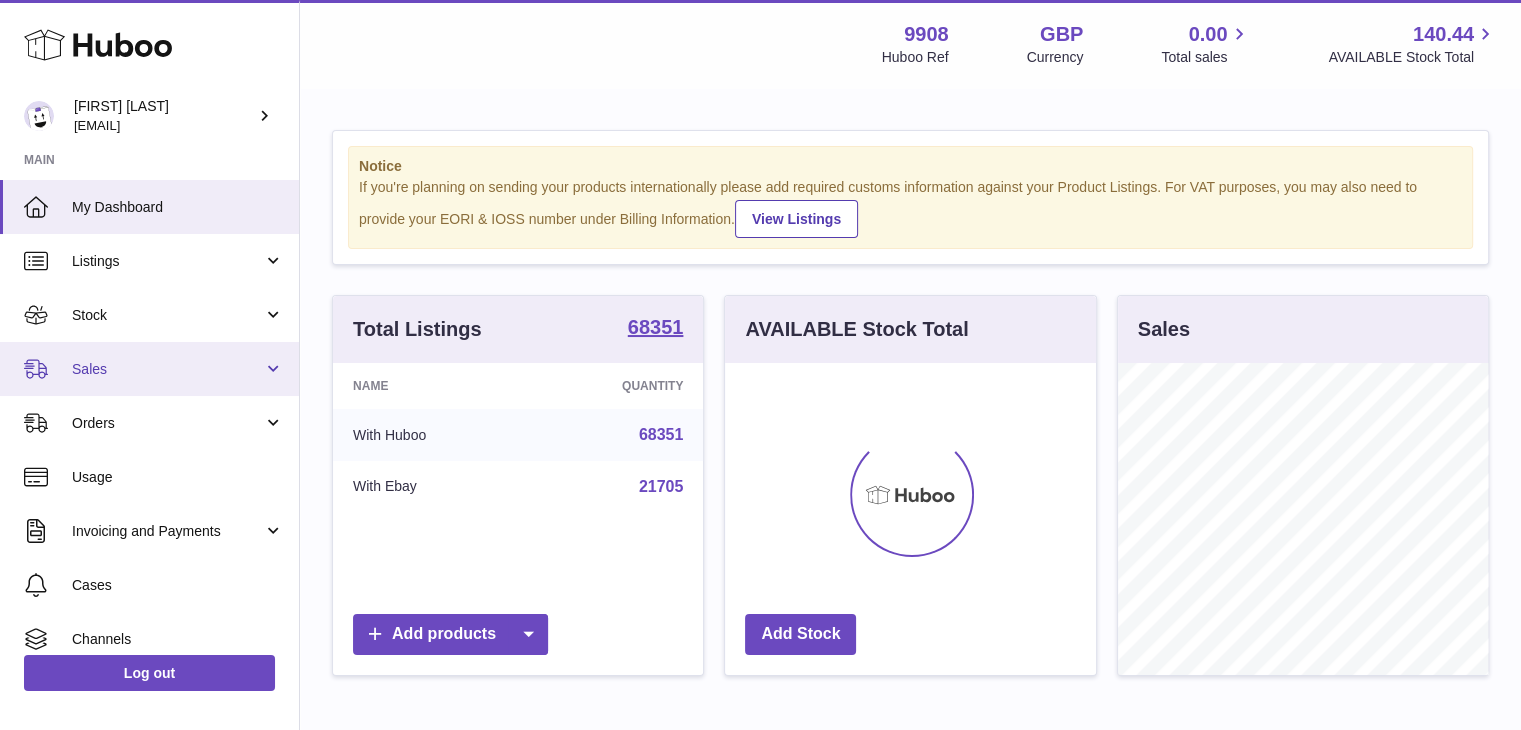 click on "Sales" at bounding box center (167, 369) 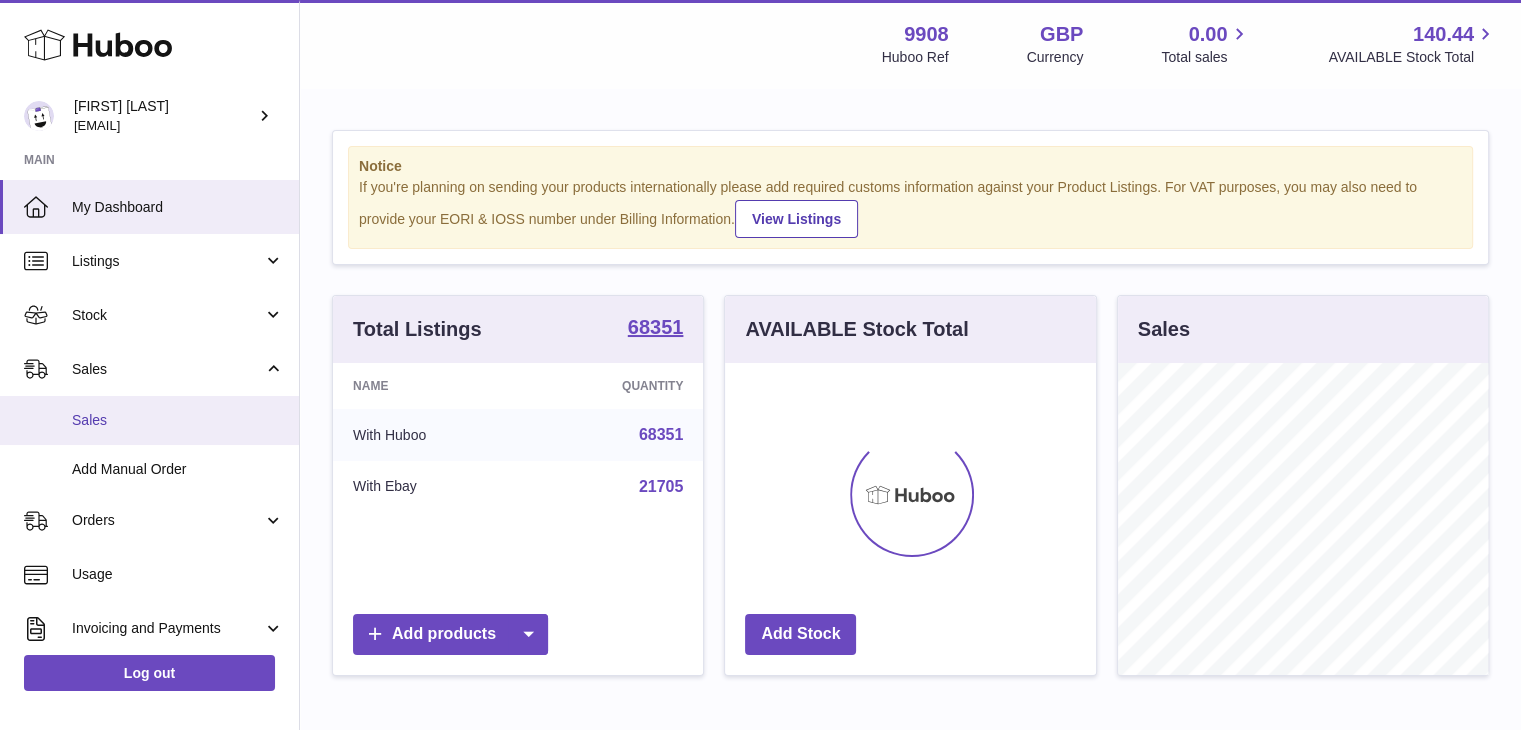 click on "Sales" at bounding box center (178, 420) 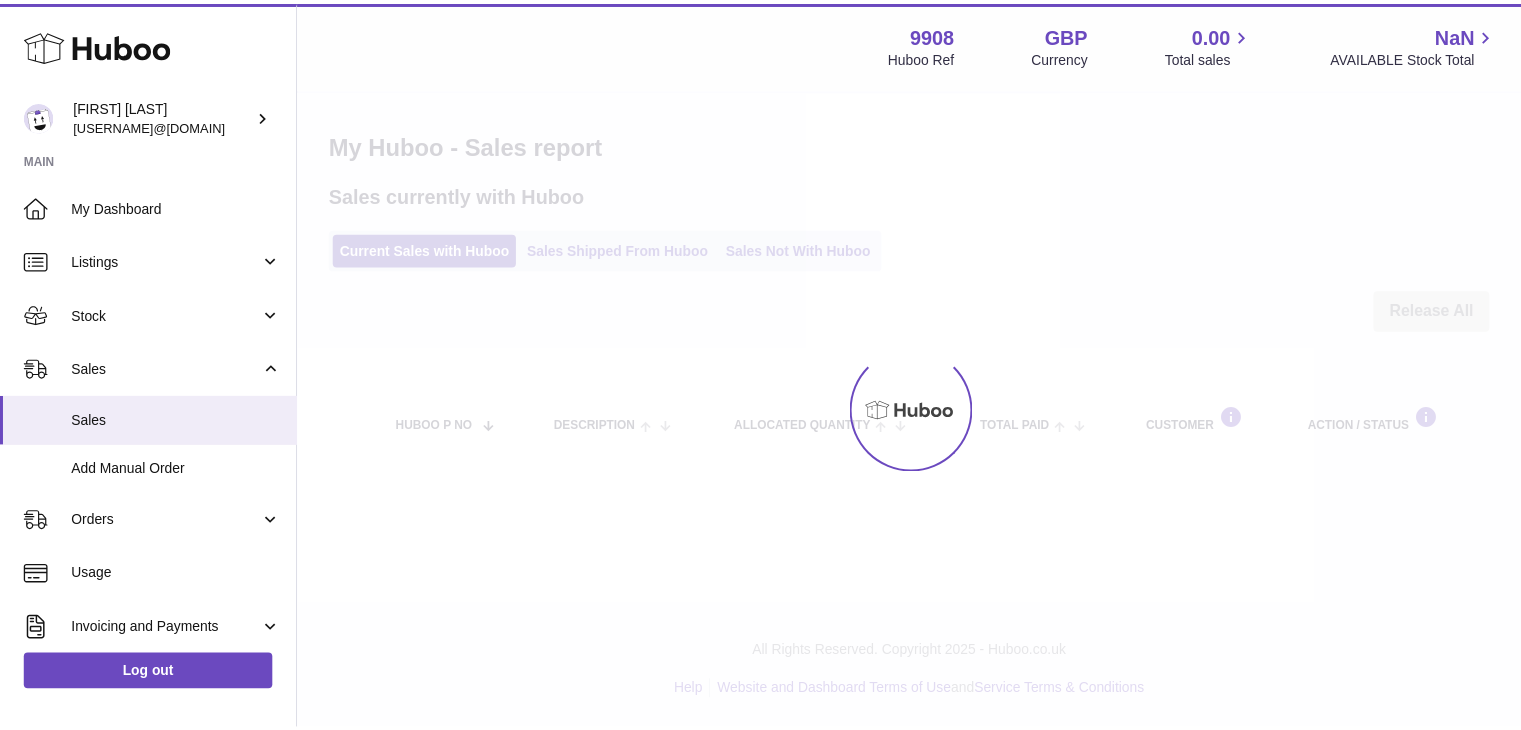 scroll, scrollTop: 0, scrollLeft: 0, axis: both 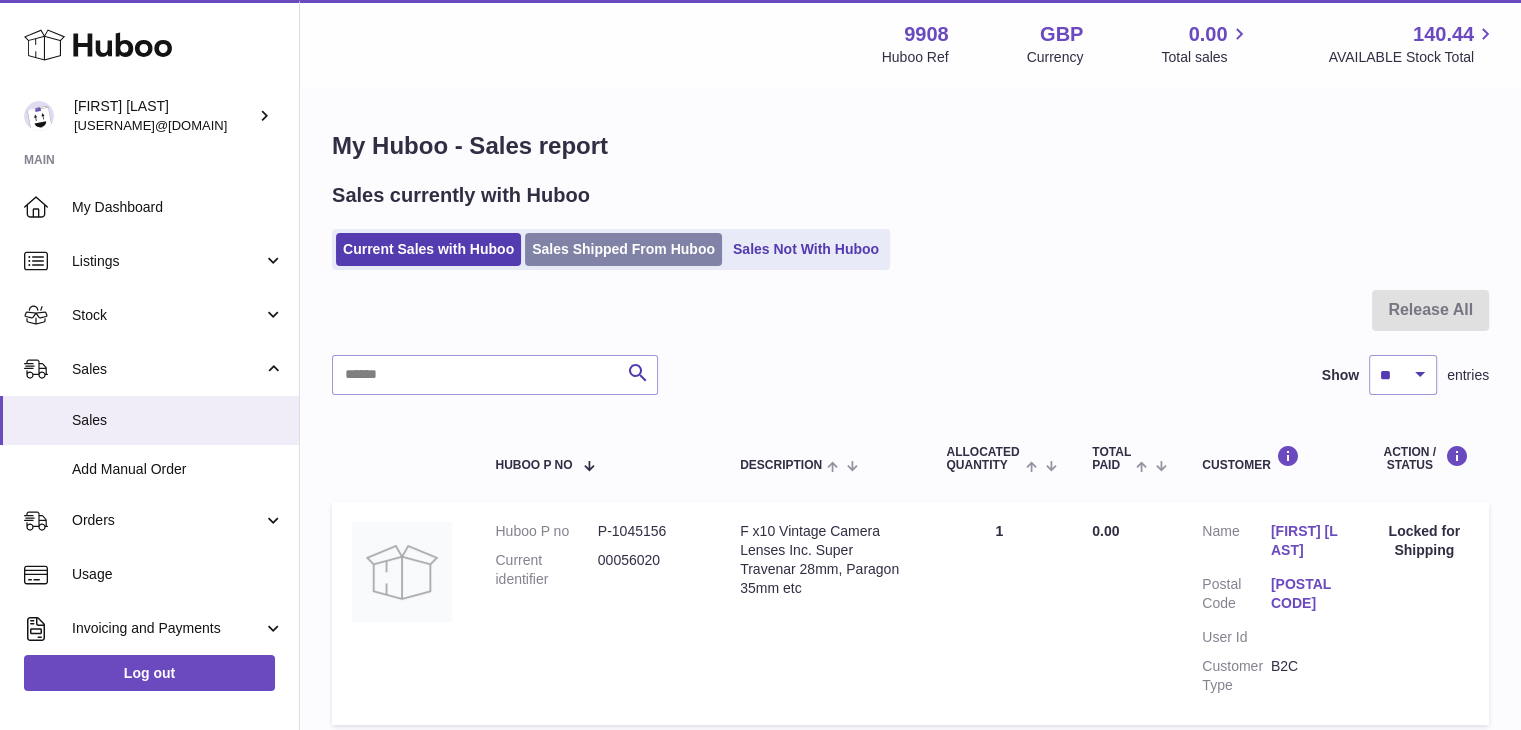 click on "Sales Shipped From Huboo" at bounding box center [623, 249] 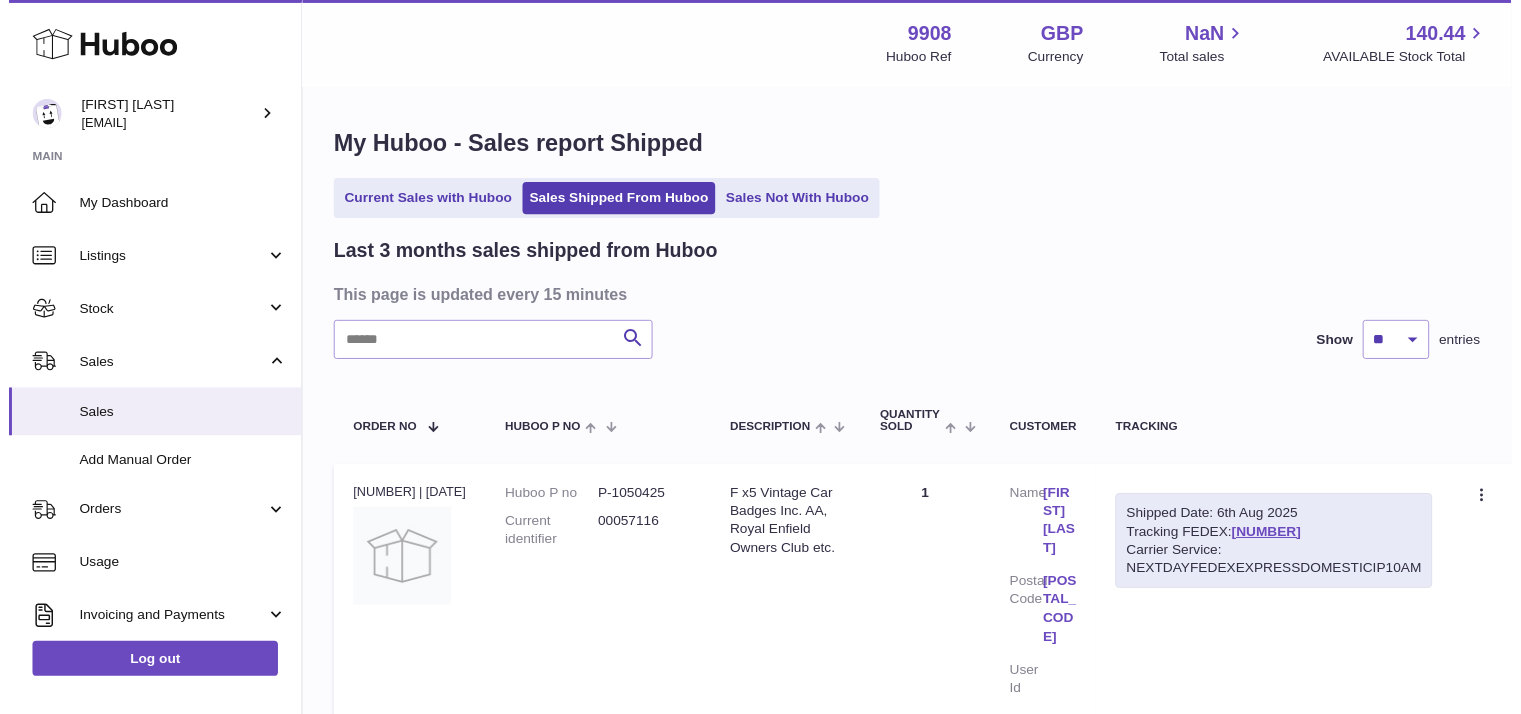 scroll, scrollTop: 0, scrollLeft: 0, axis: both 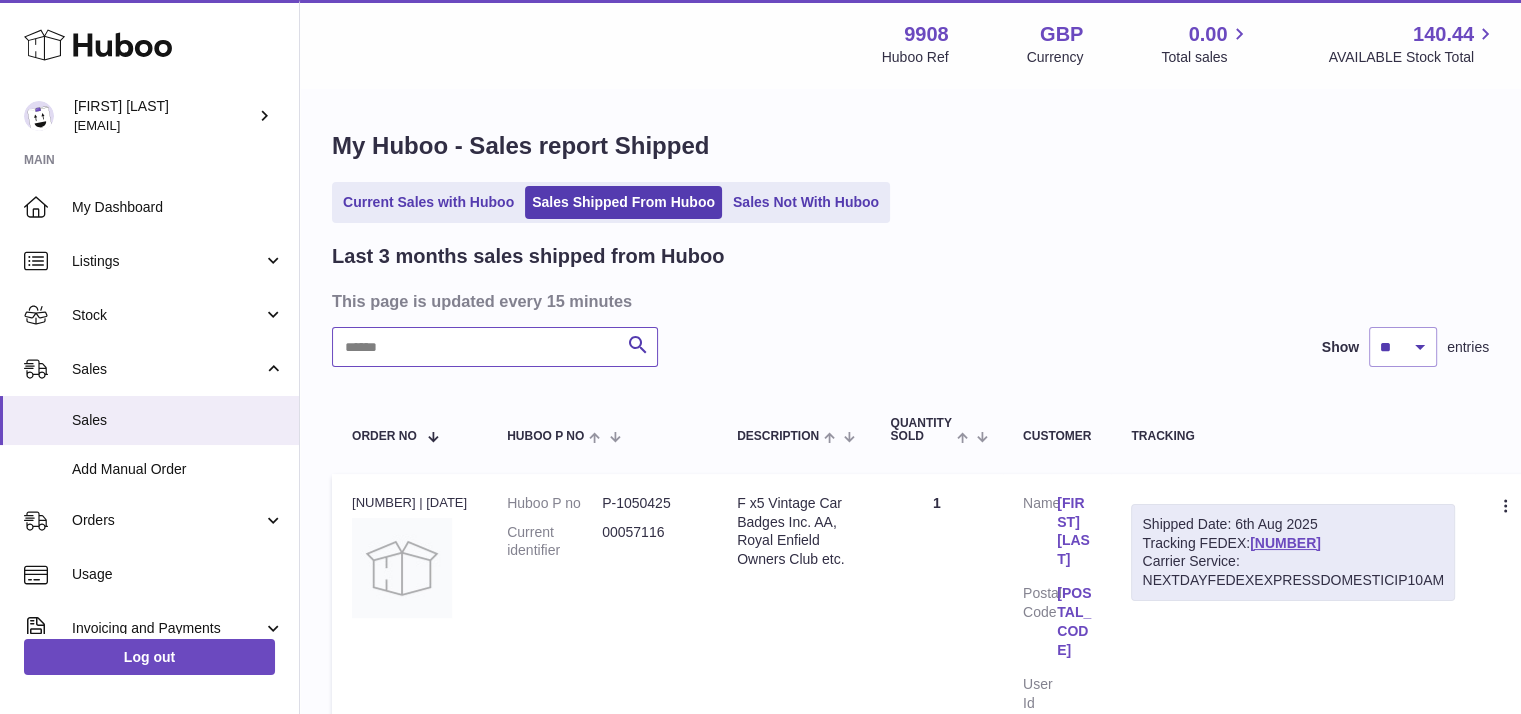 click at bounding box center [495, 347] 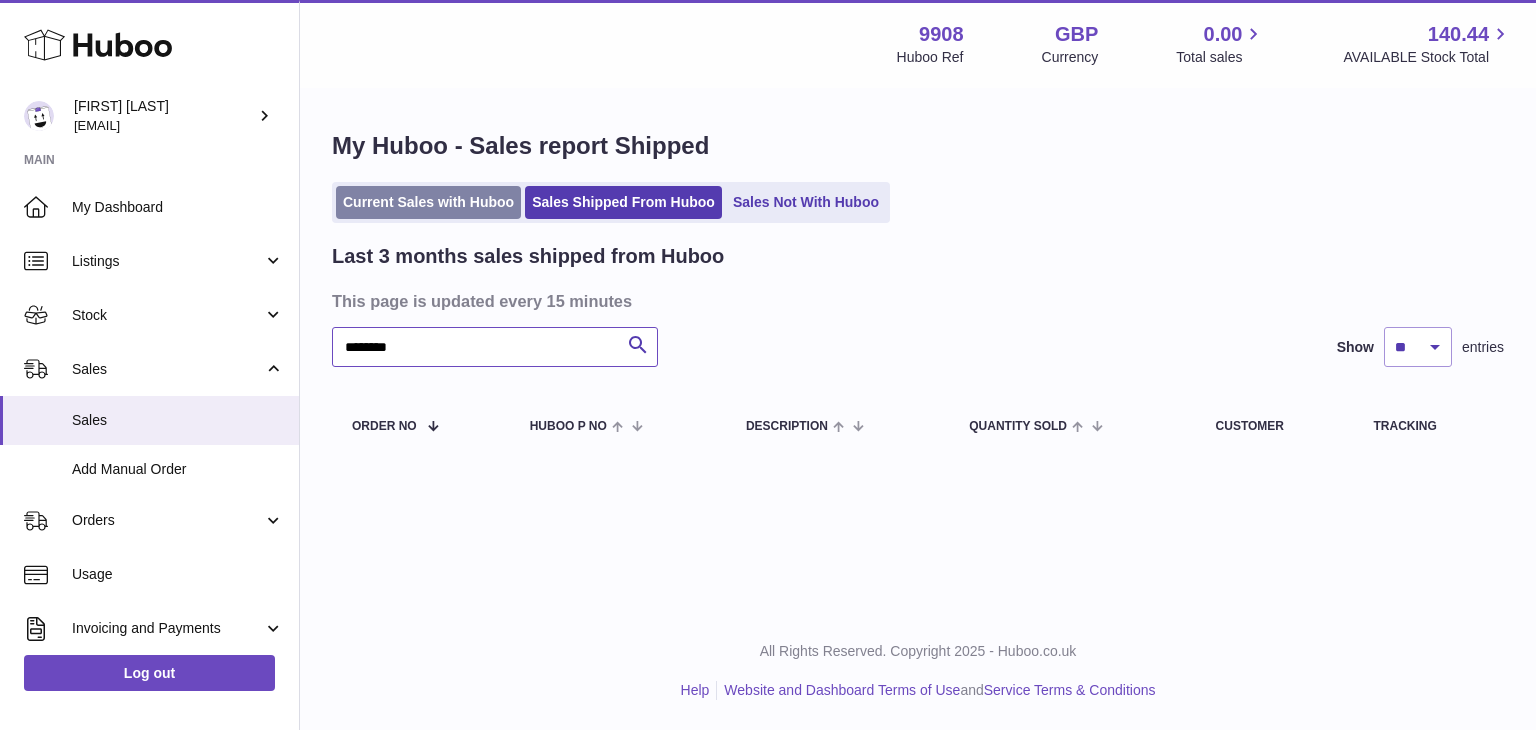 type on "********" 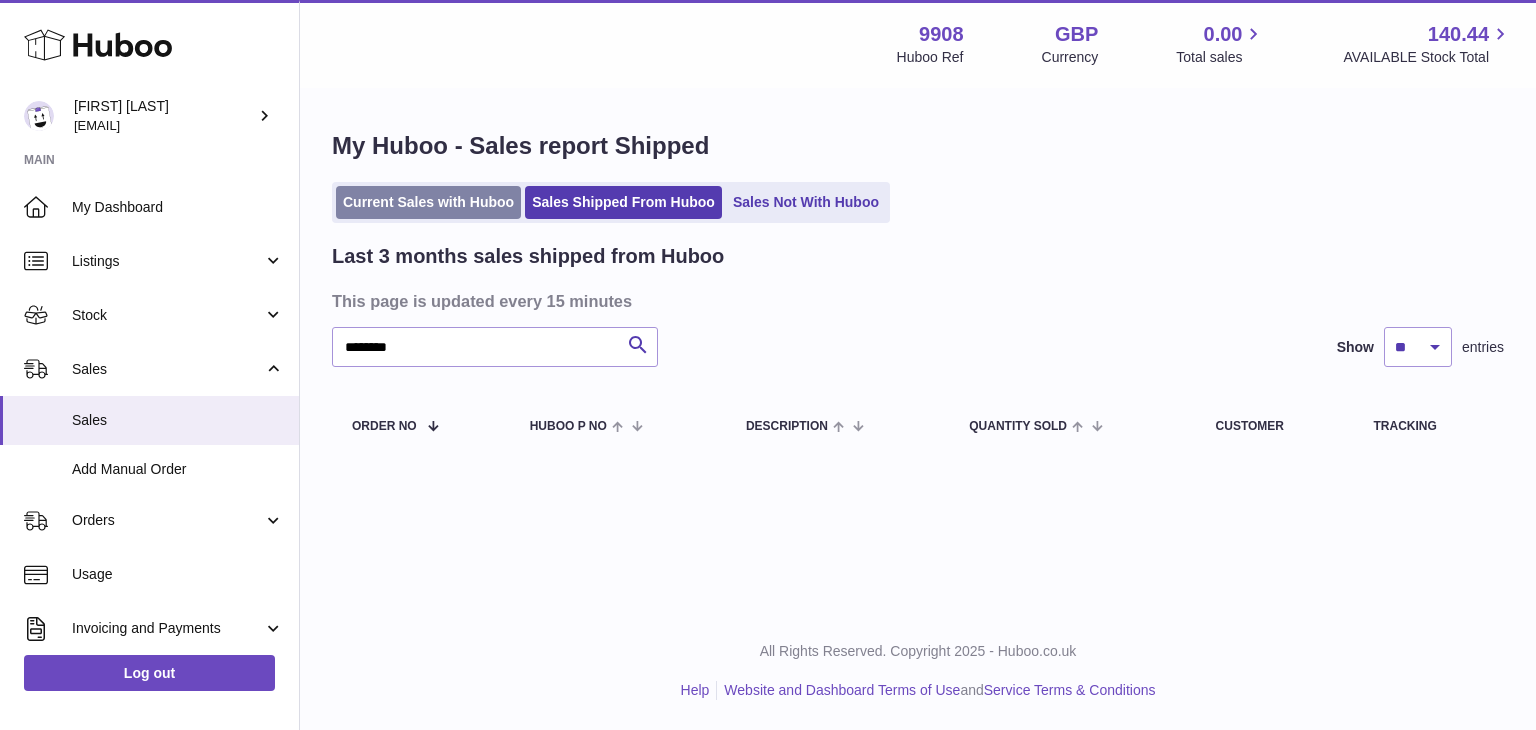 click on "Current Sales with Huboo" at bounding box center (428, 202) 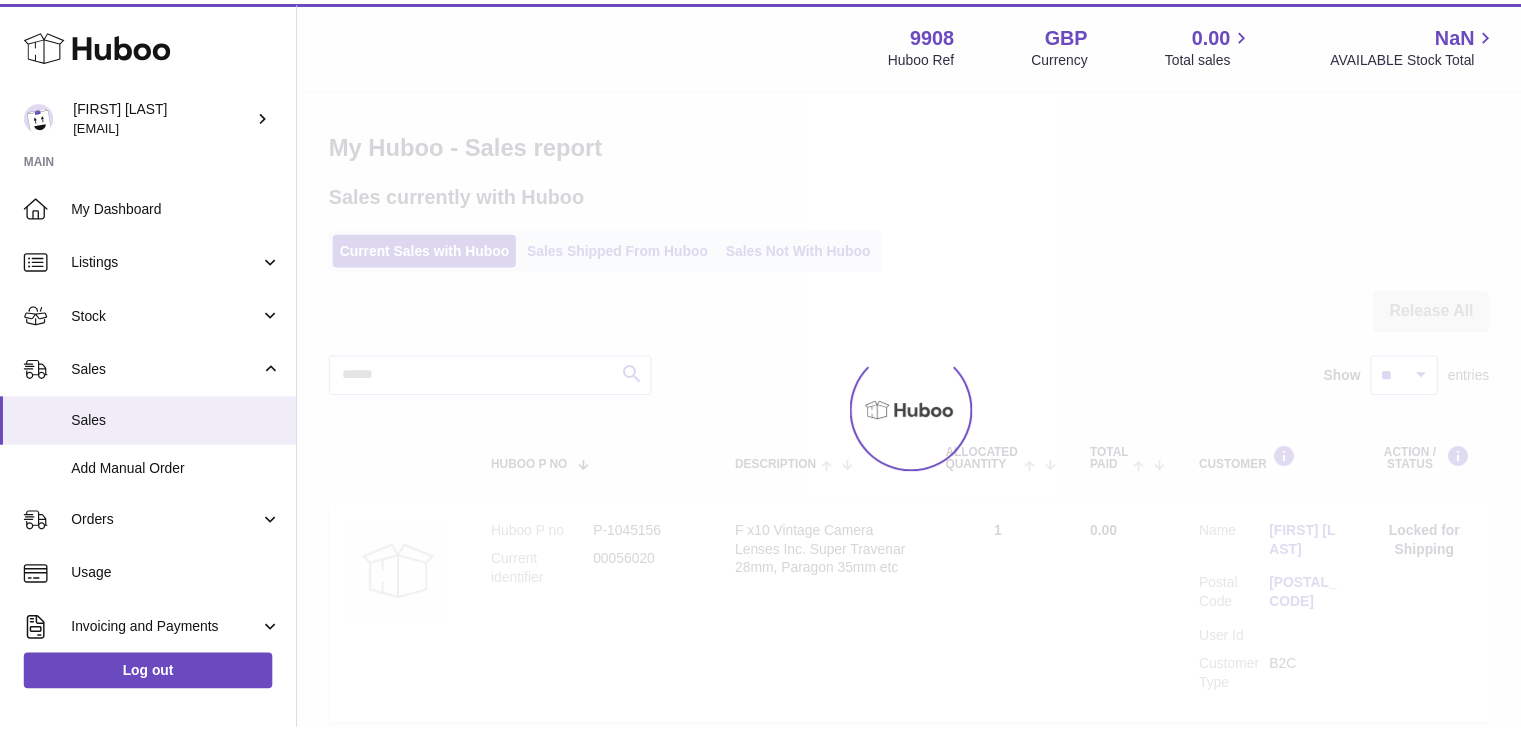scroll, scrollTop: 0, scrollLeft: 0, axis: both 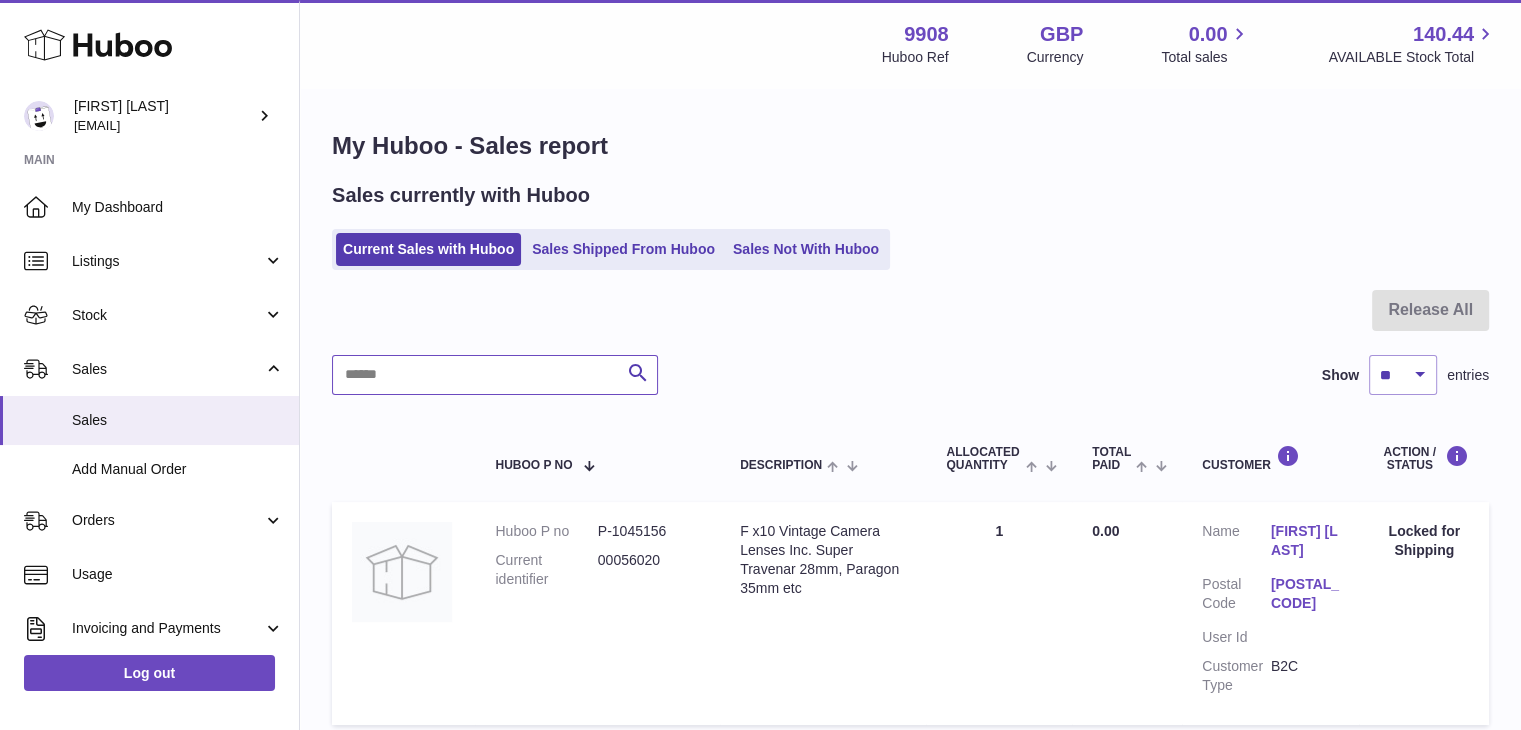 click at bounding box center (495, 375) 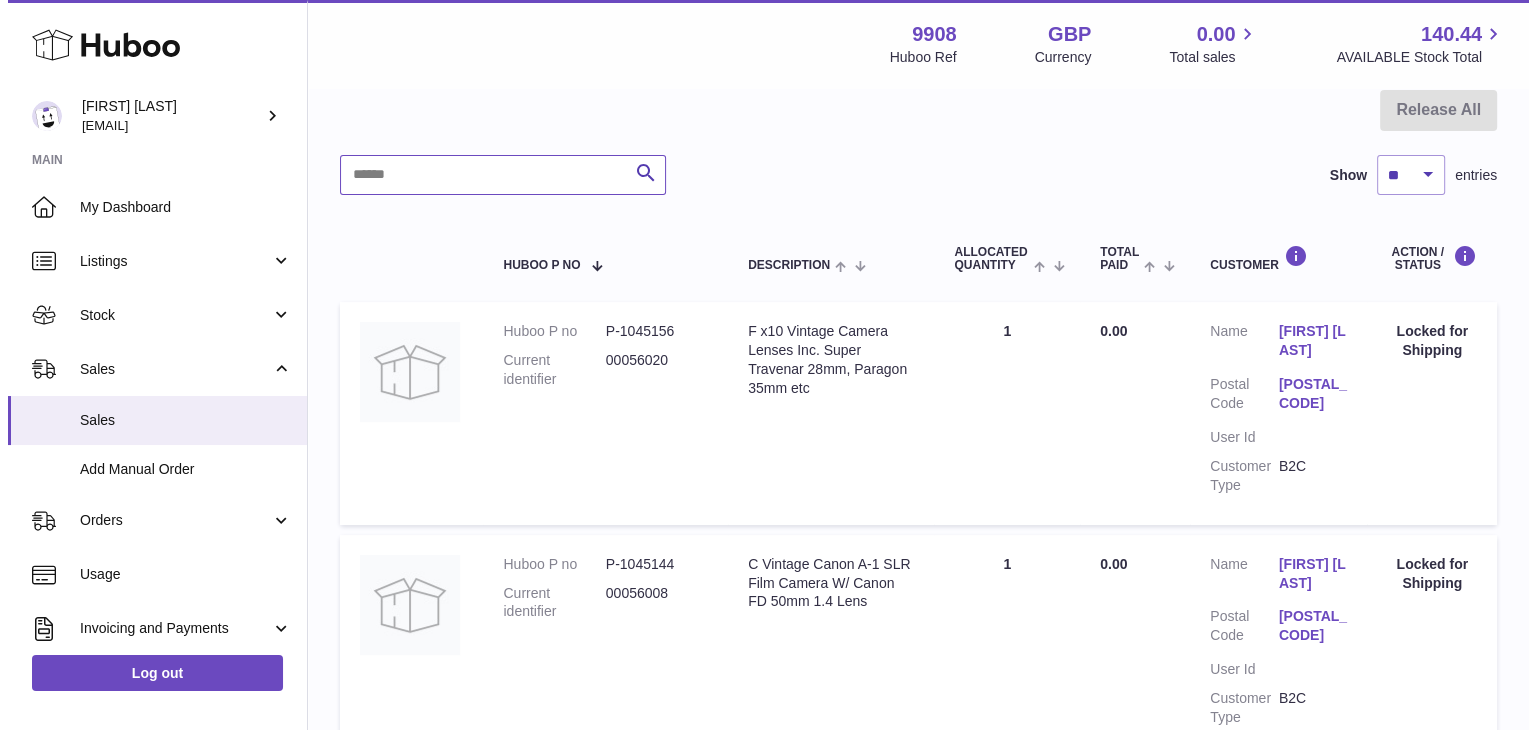 scroll, scrollTop: 0, scrollLeft: 0, axis: both 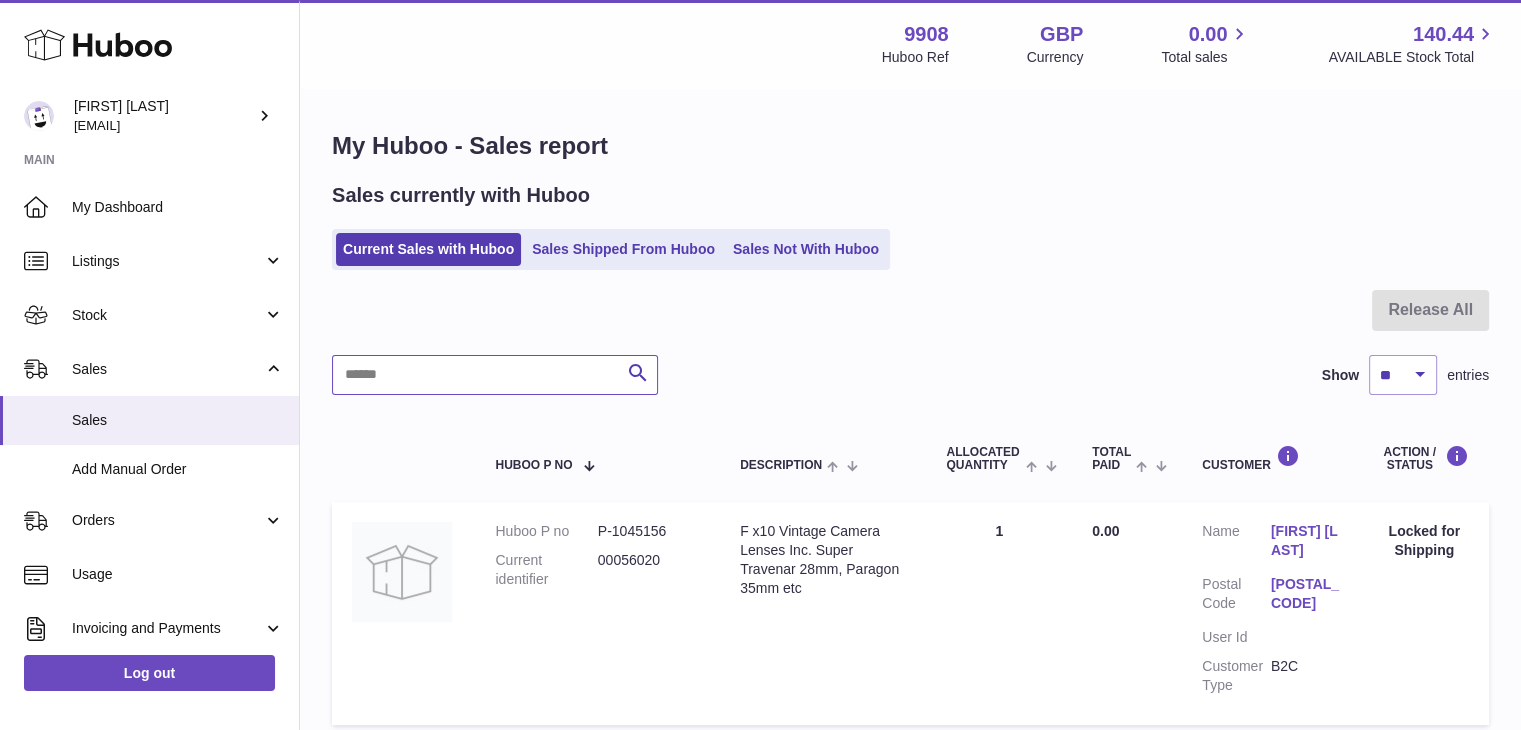 click at bounding box center [495, 375] 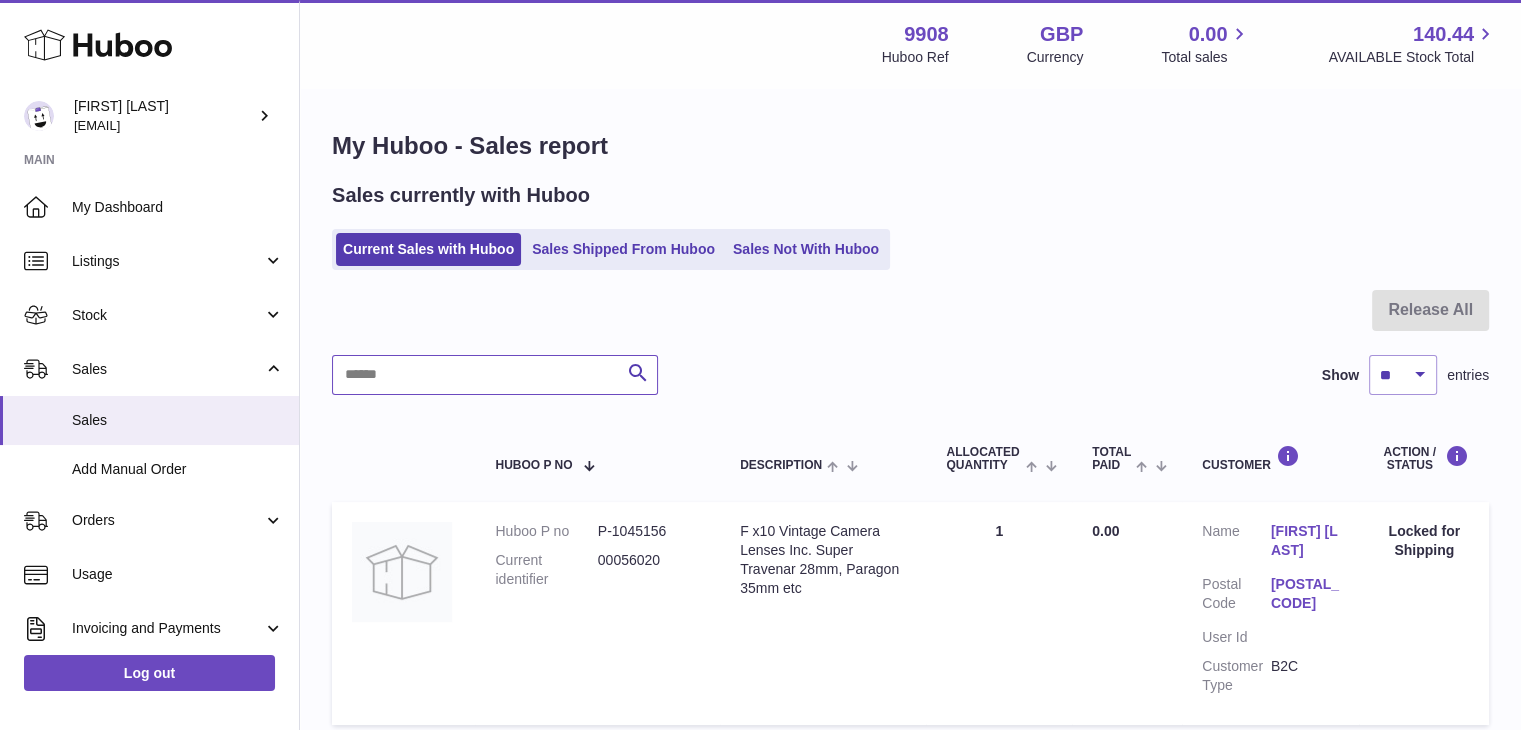 paste on "********" 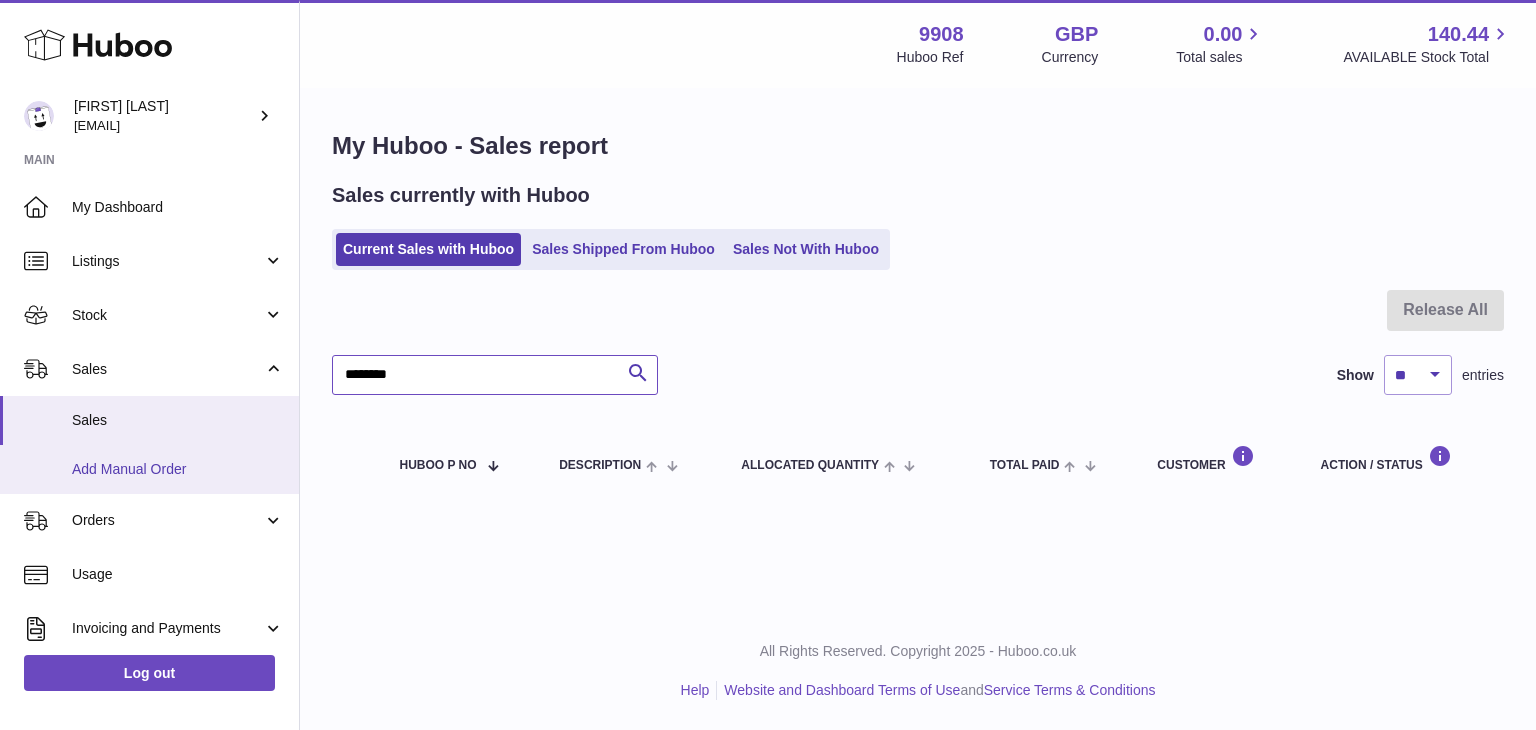 type on "********" 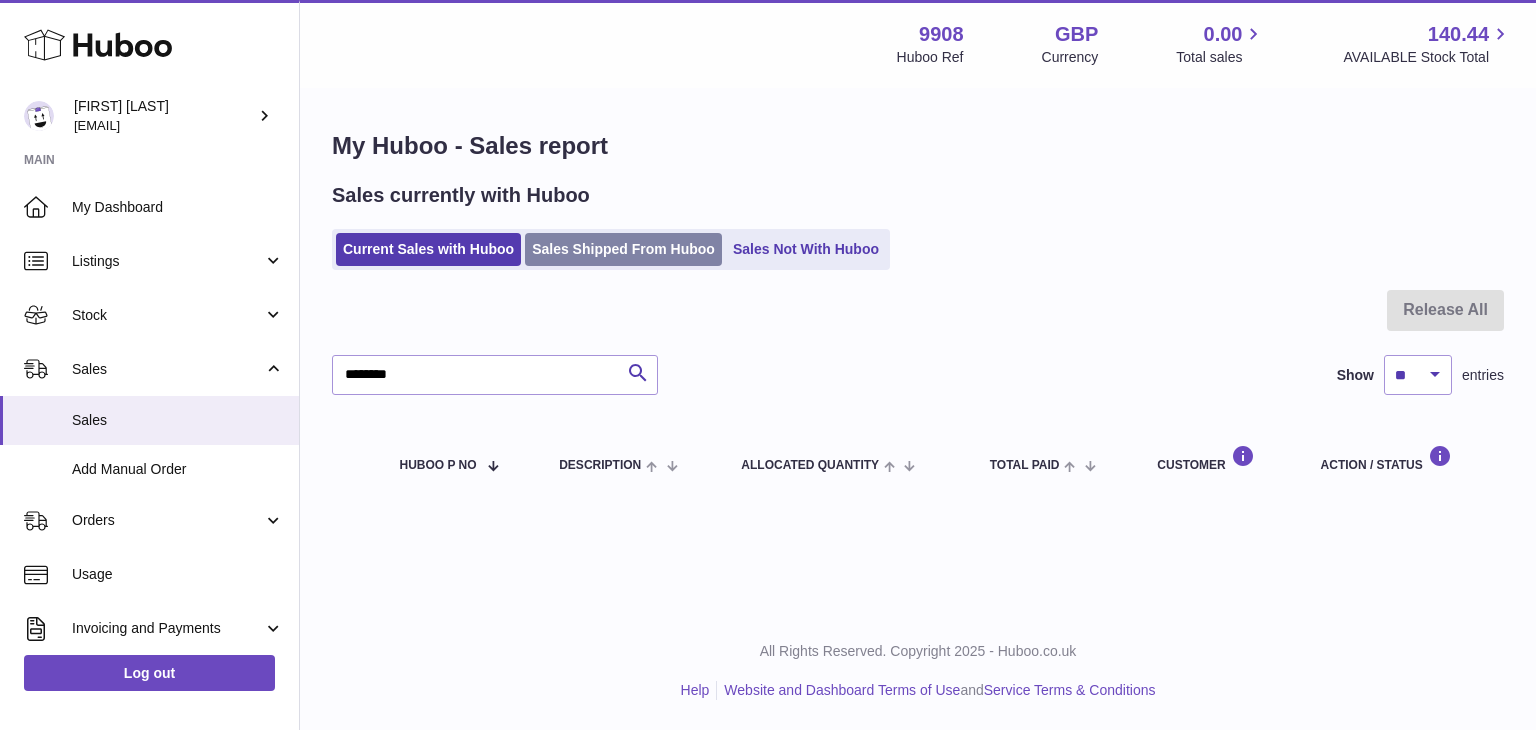 click on "Sales Shipped From Huboo" at bounding box center [623, 249] 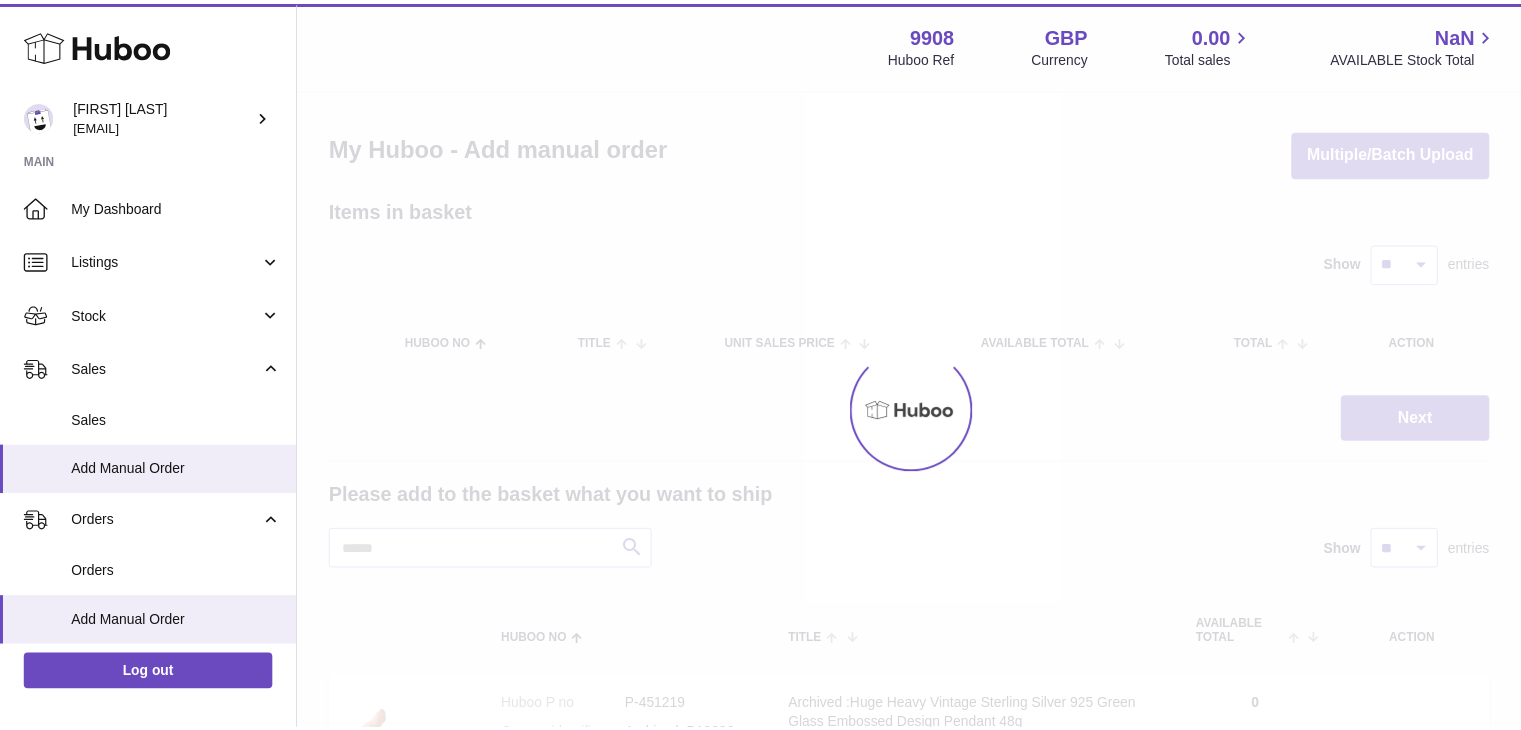 scroll, scrollTop: 0, scrollLeft: 0, axis: both 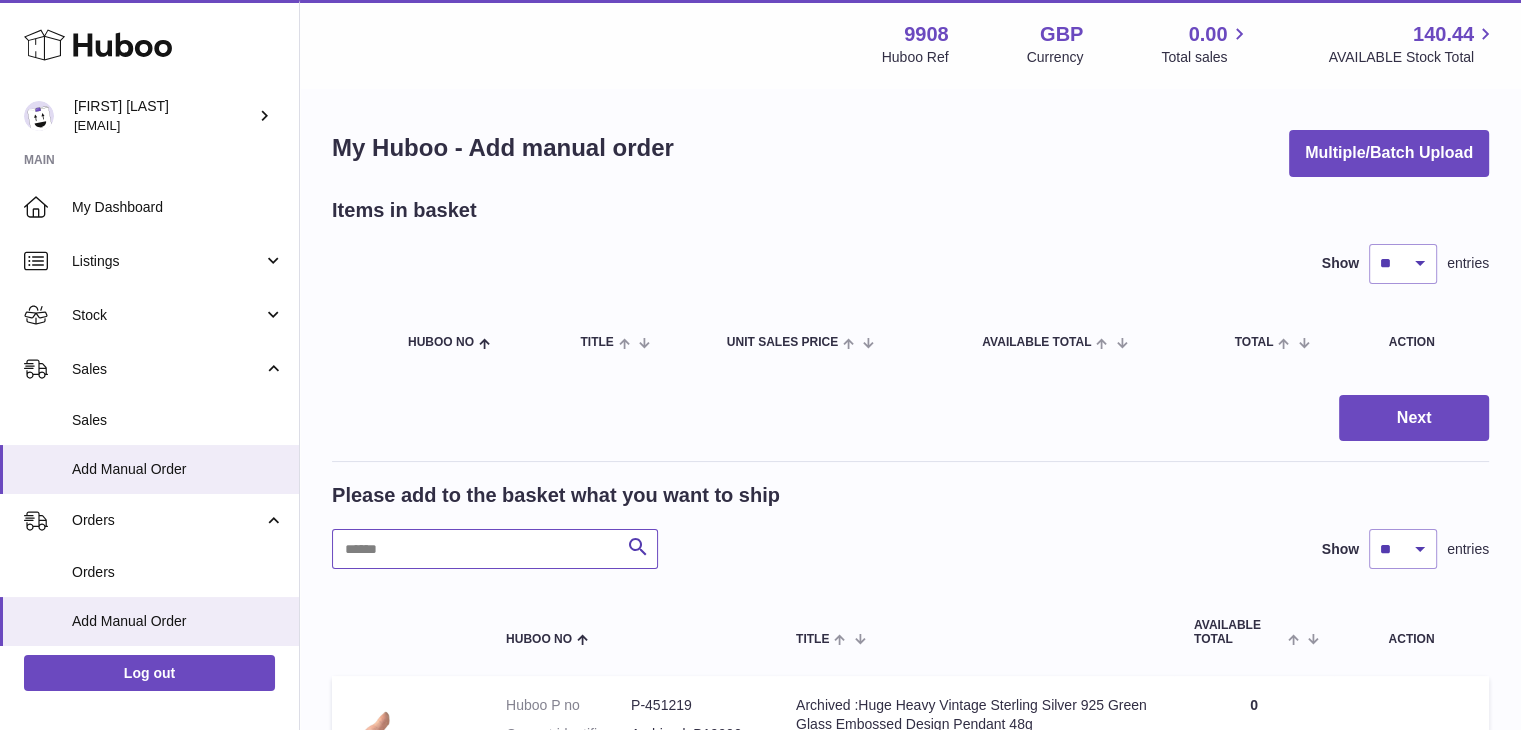 click at bounding box center [495, 549] 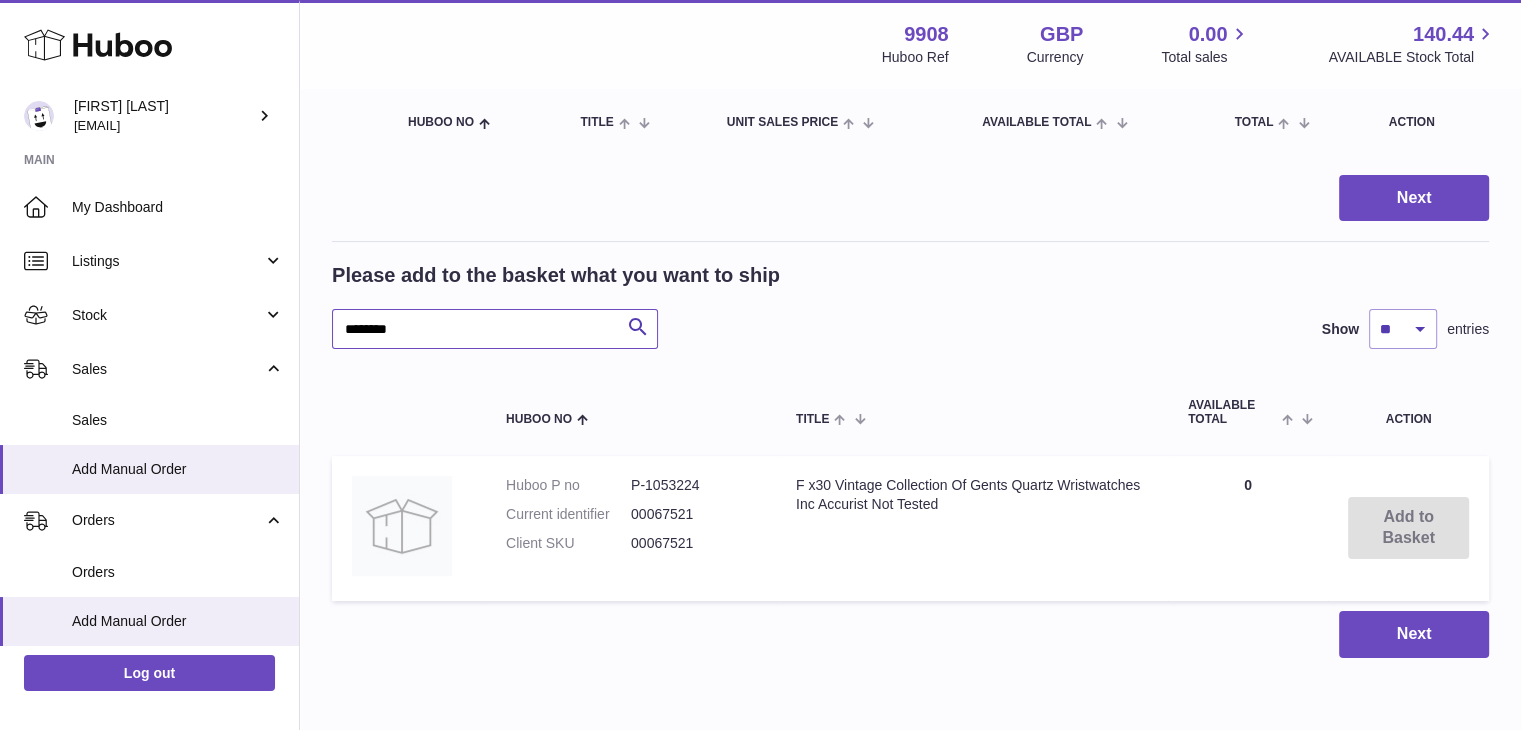 scroll, scrollTop: 220, scrollLeft: 0, axis: vertical 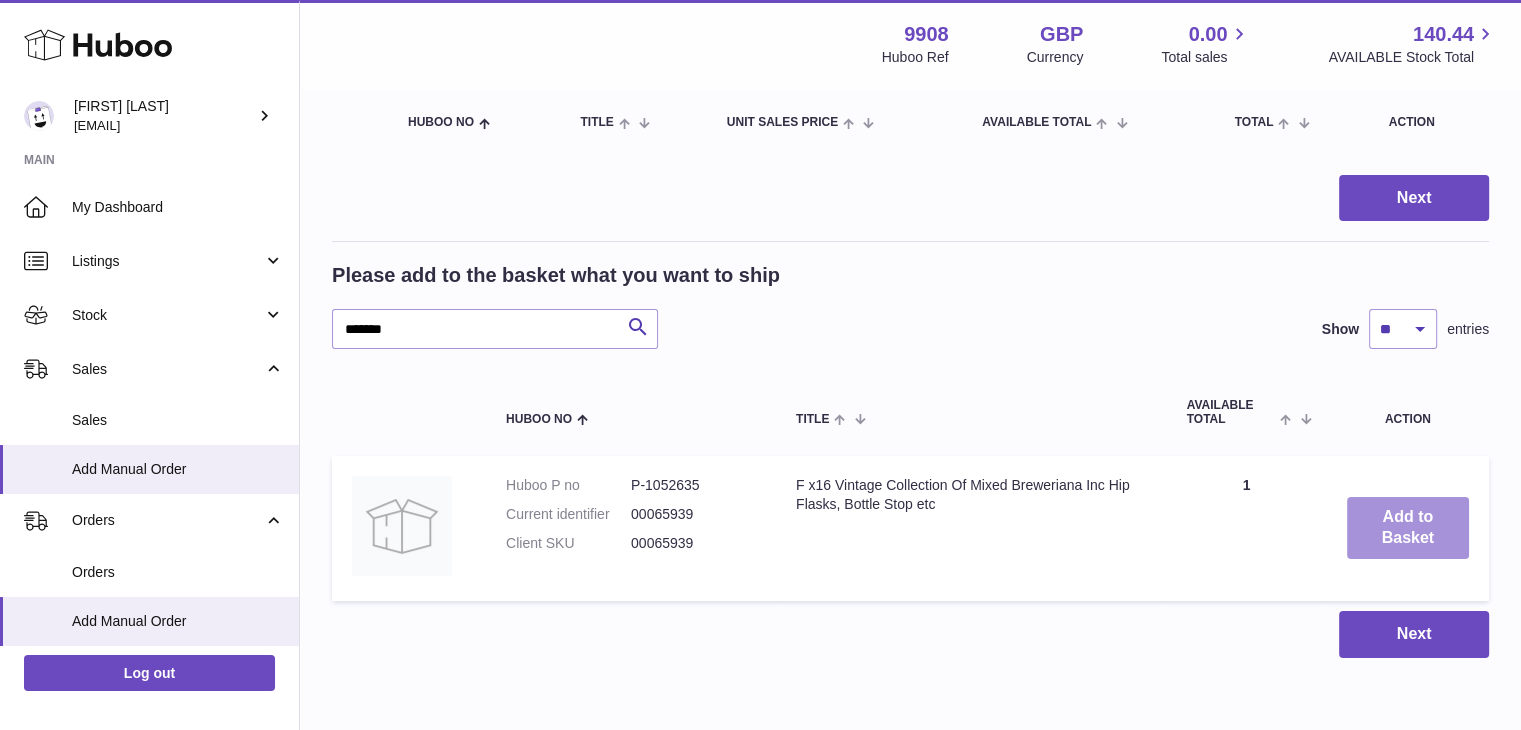 click on "Add to Basket" at bounding box center [1408, 528] 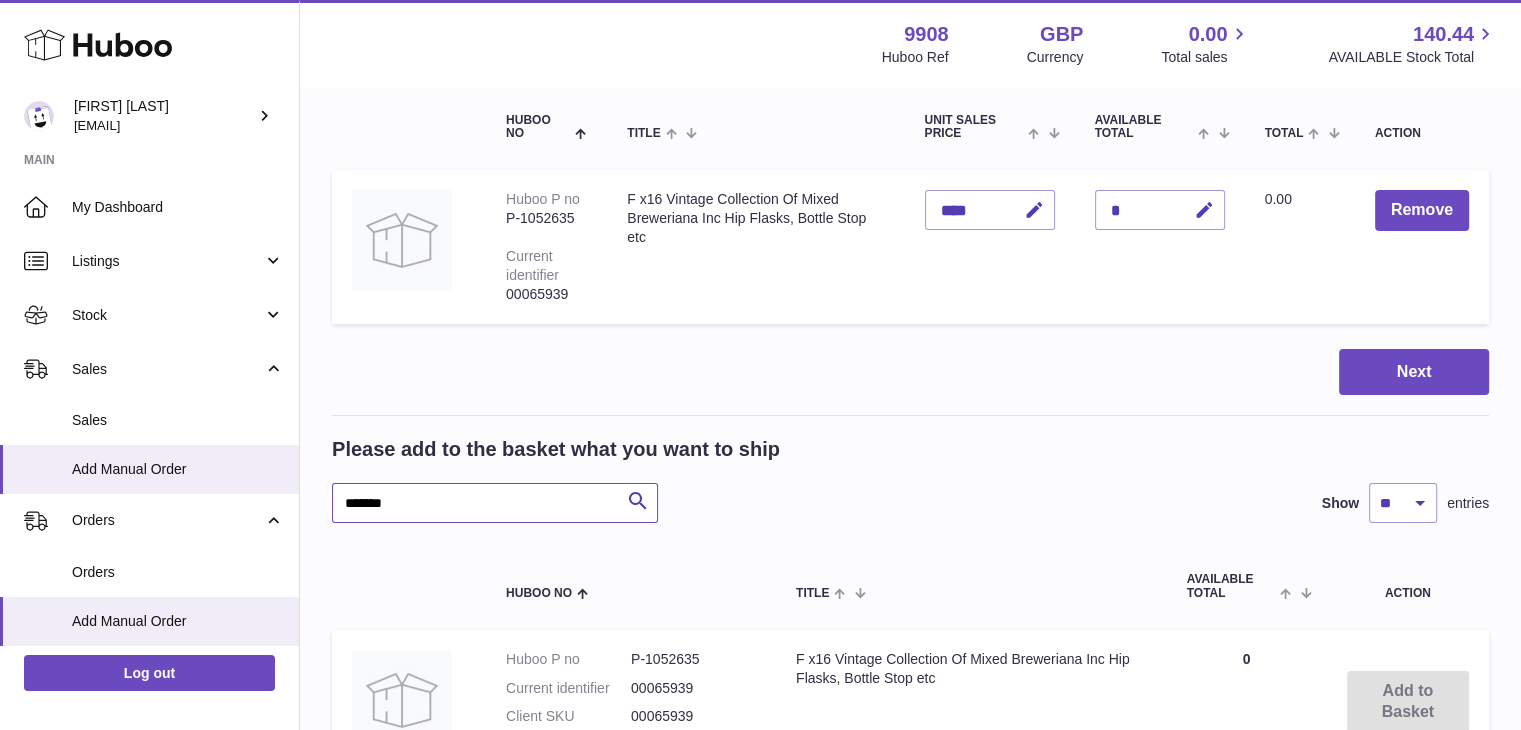 drag, startPoint x: 420, startPoint y: 498, endPoint x: 302, endPoint y: 485, distance: 118.71394 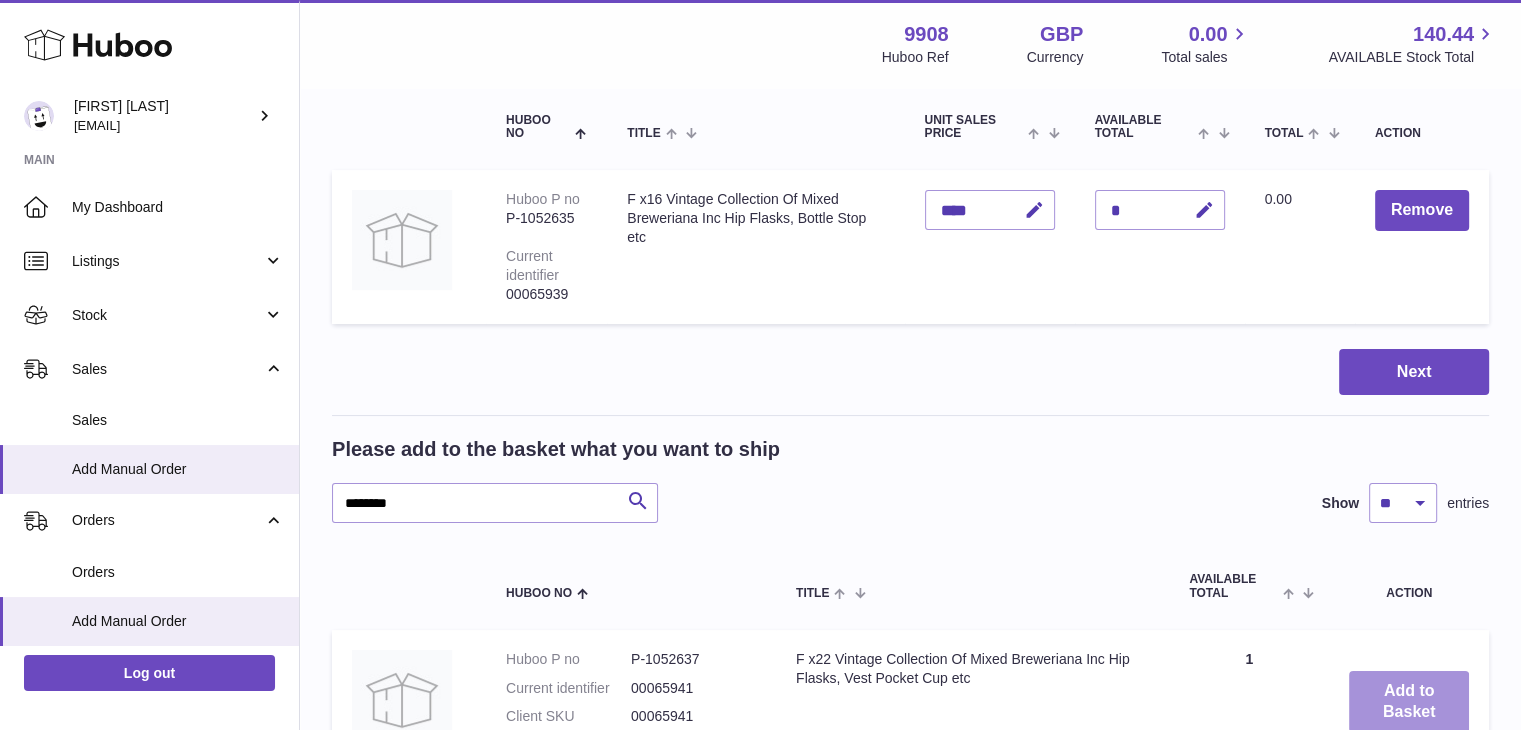 click on "Add to Basket" at bounding box center [1409, 702] 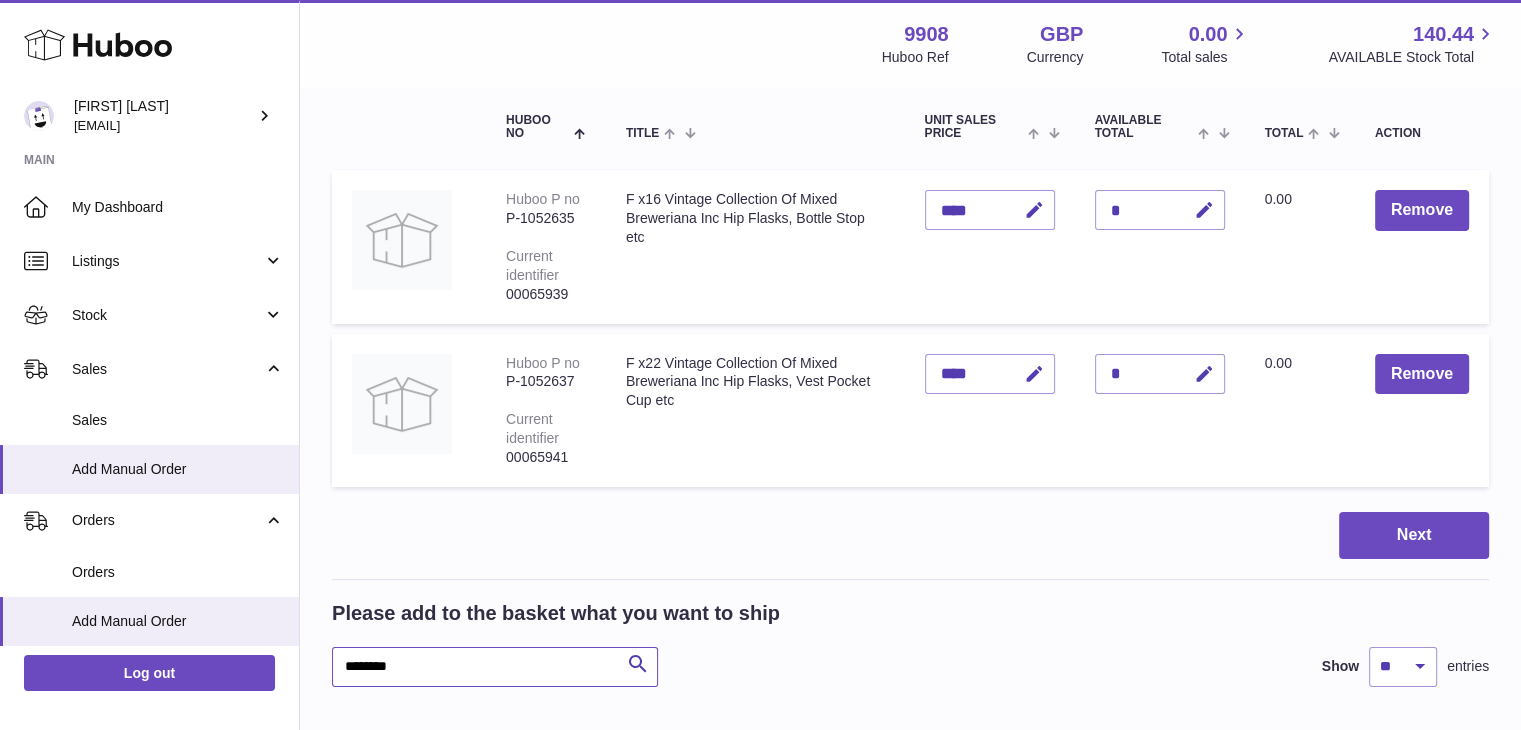 drag, startPoint x: 449, startPoint y: 659, endPoint x: 308, endPoint y: 638, distance: 142.55525 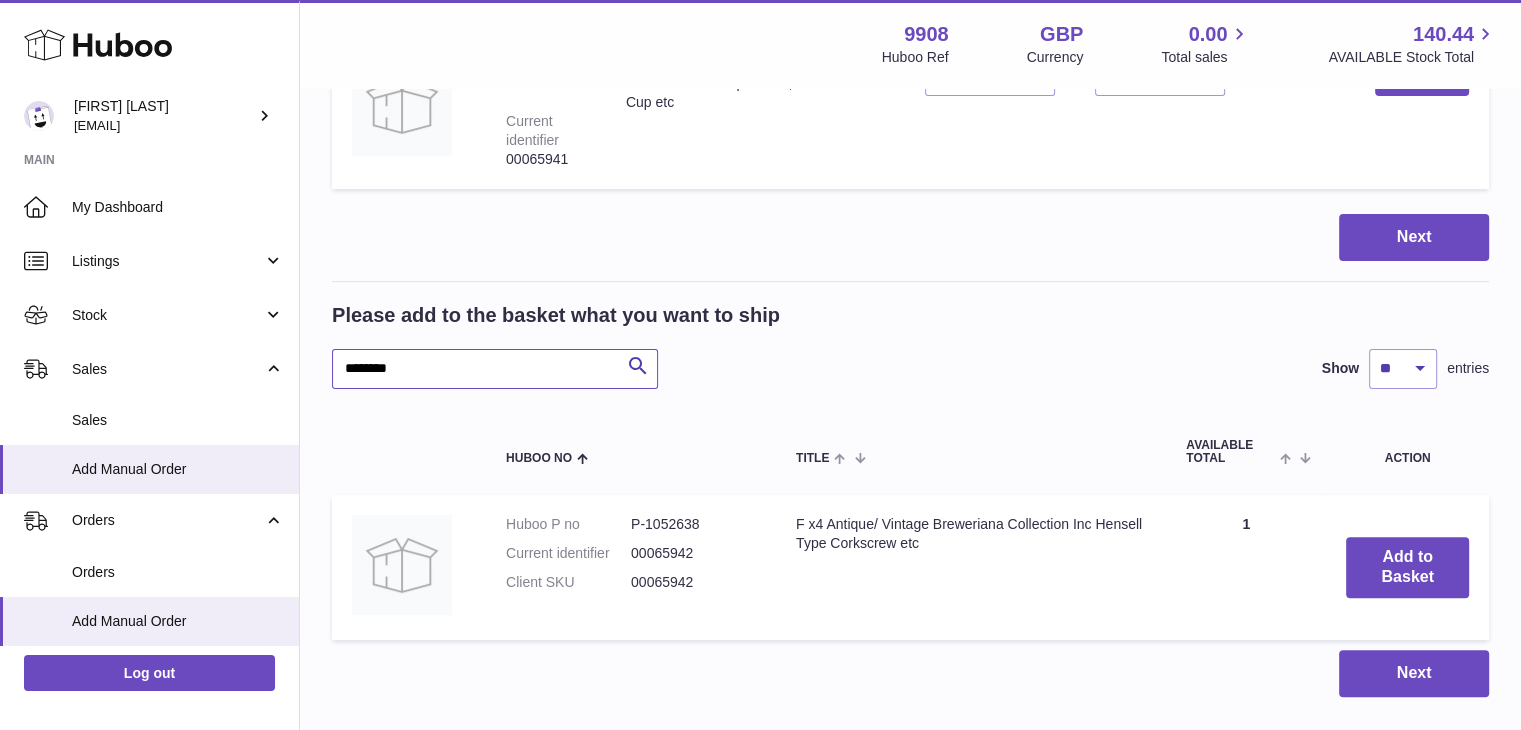 scroll, scrollTop: 584, scrollLeft: 0, axis: vertical 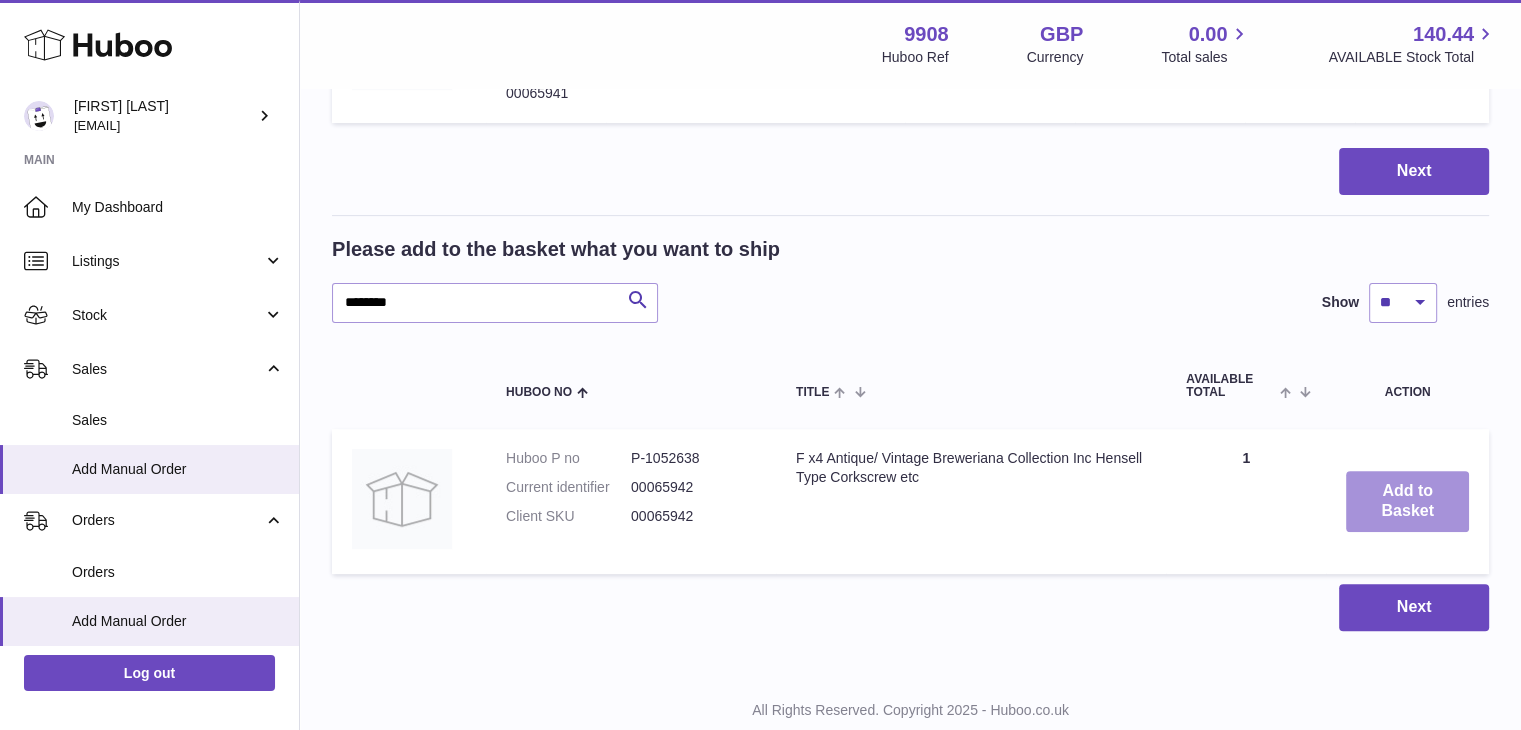 click on "Add to Basket" at bounding box center (1407, 502) 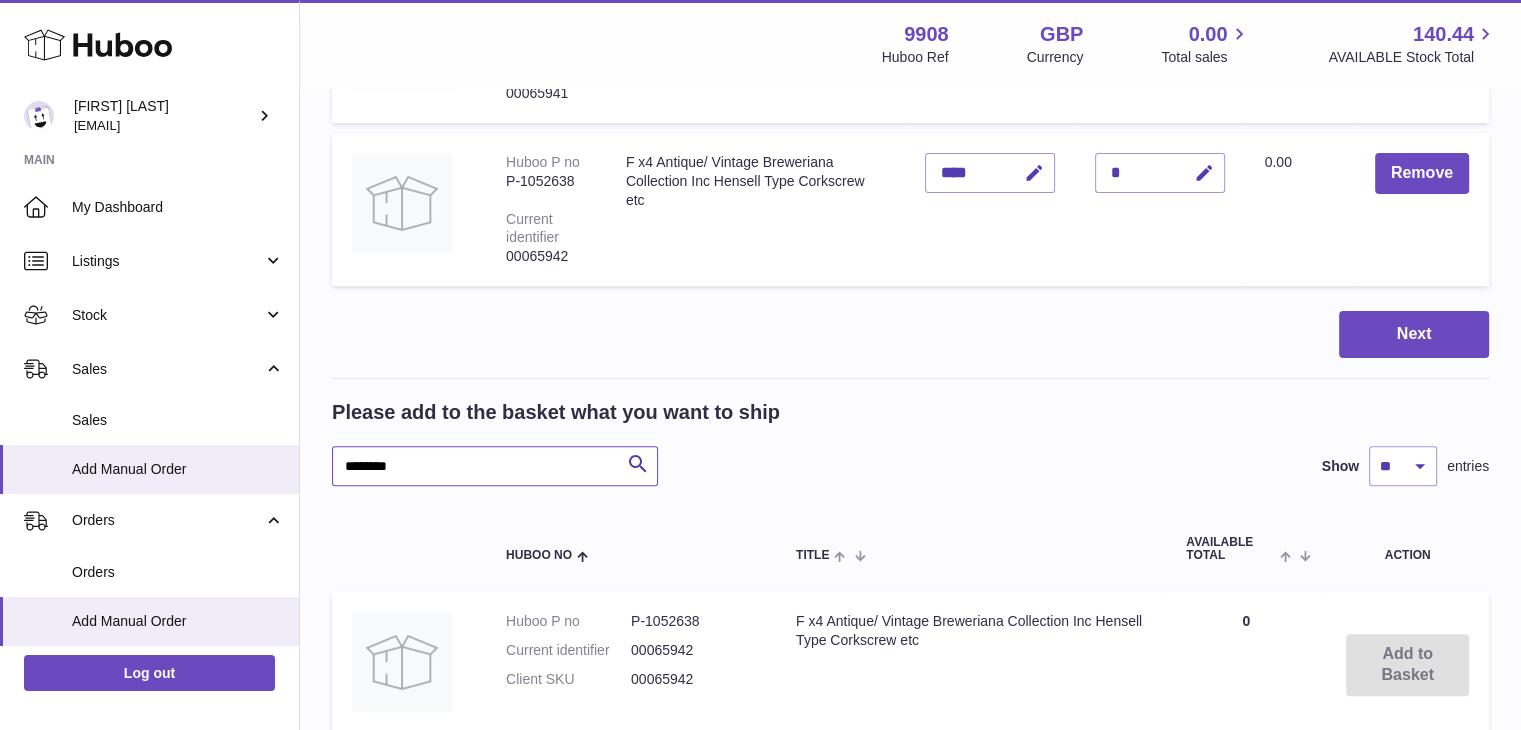 drag, startPoint x: 448, startPoint y: 461, endPoint x: 322, endPoint y: 453, distance: 126.253716 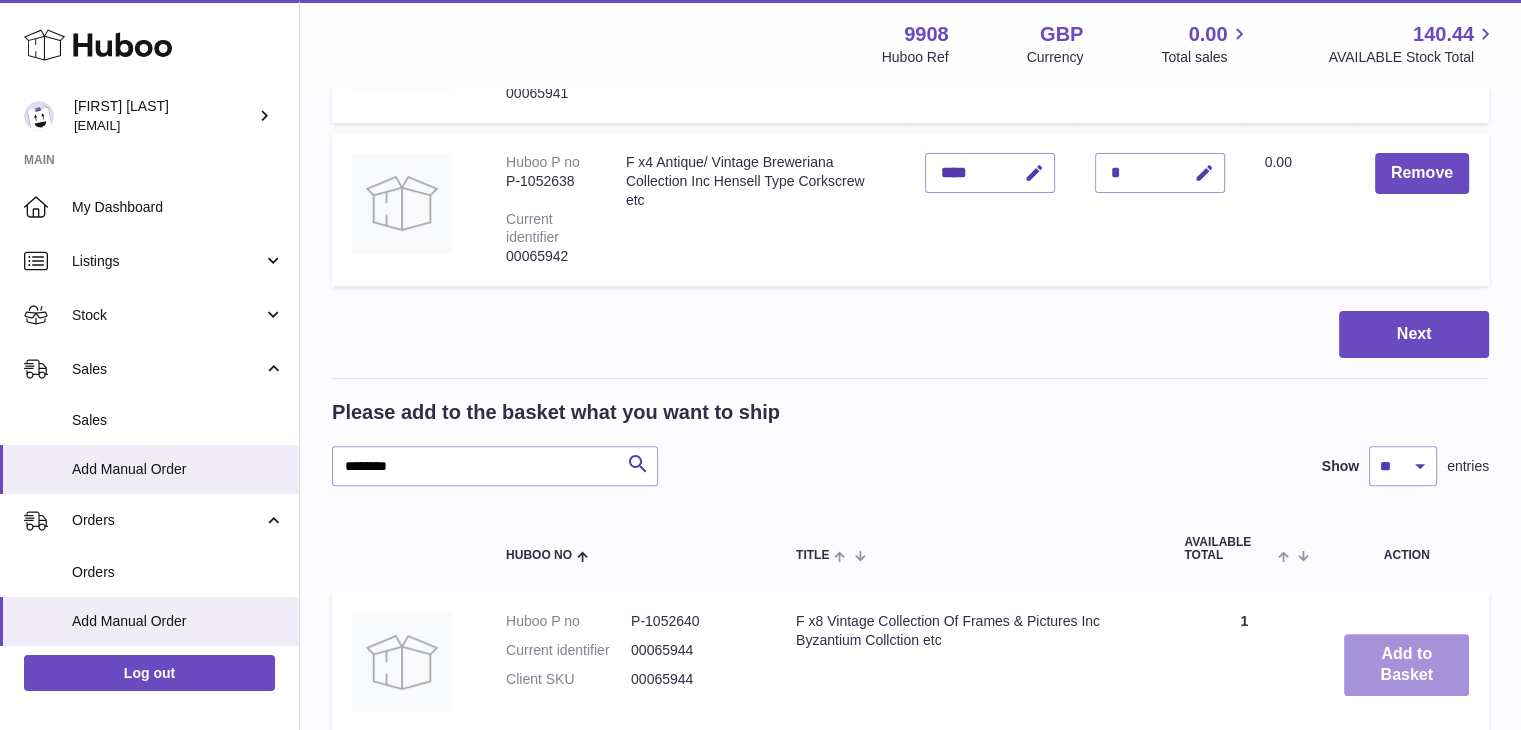 click on "Add to Basket" at bounding box center [1406, 665] 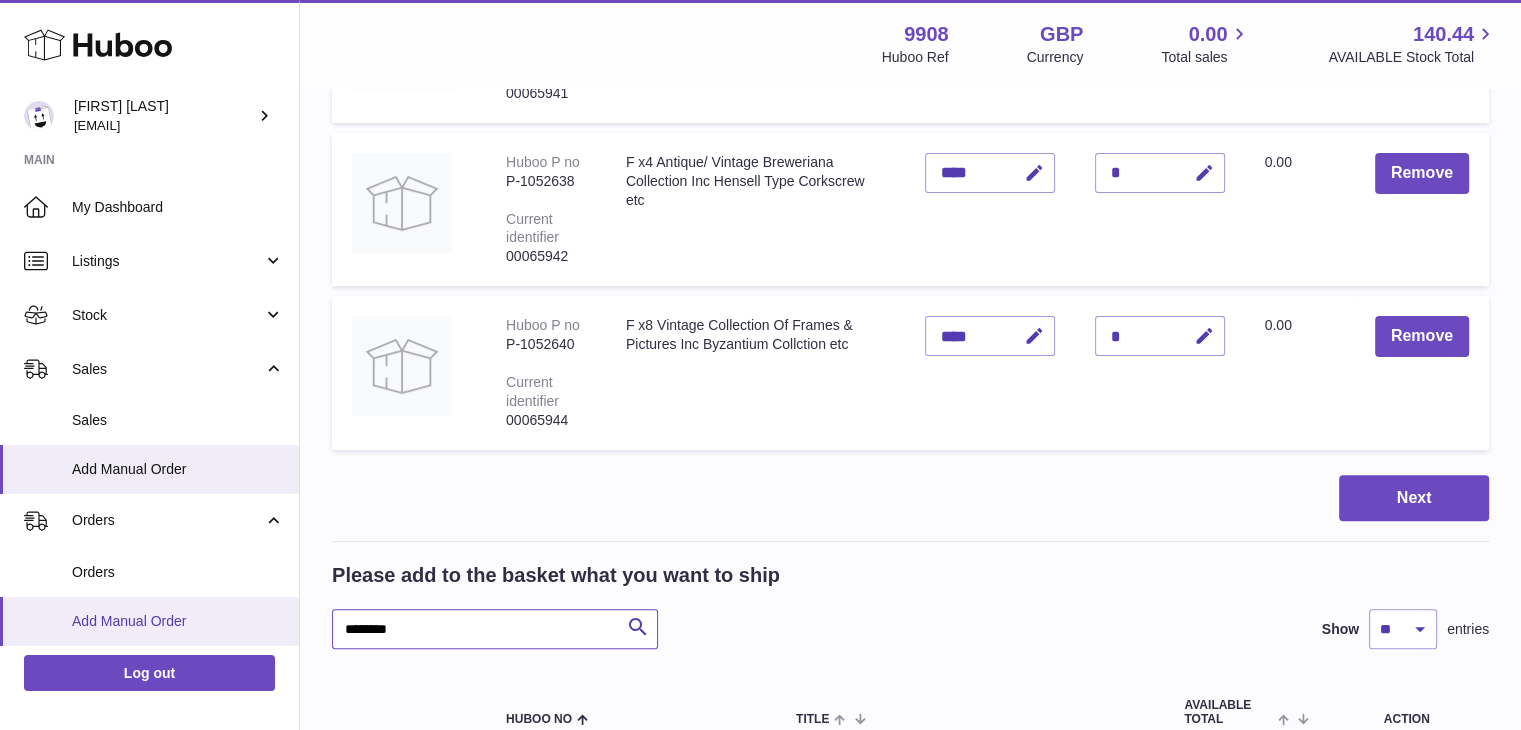 drag, startPoint x: 429, startPoint y: 634, endPoint x: 276, endPoint y: 619, distance: 153.73354 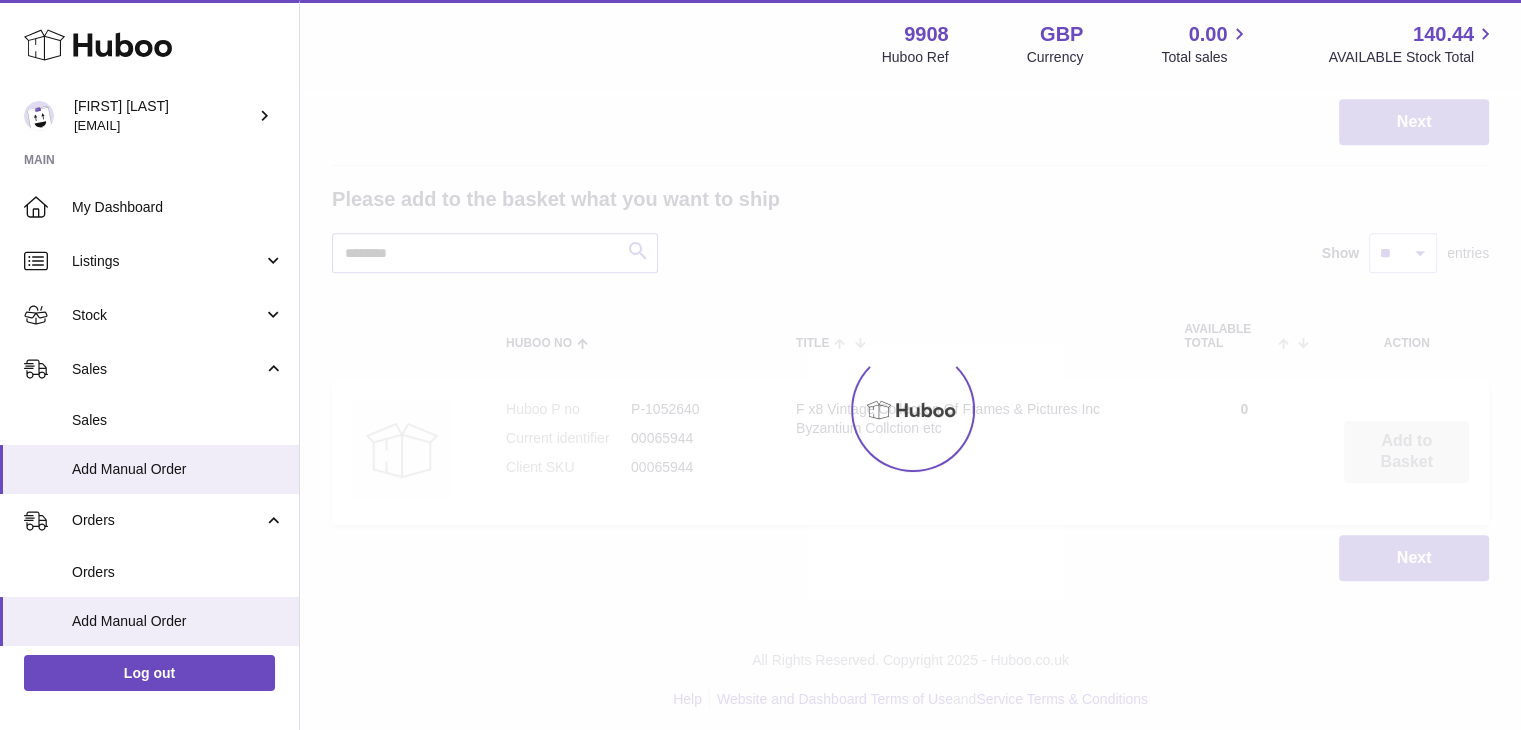 scroll, scrollTop: 962, scrollLeft: 0, axis: vertical 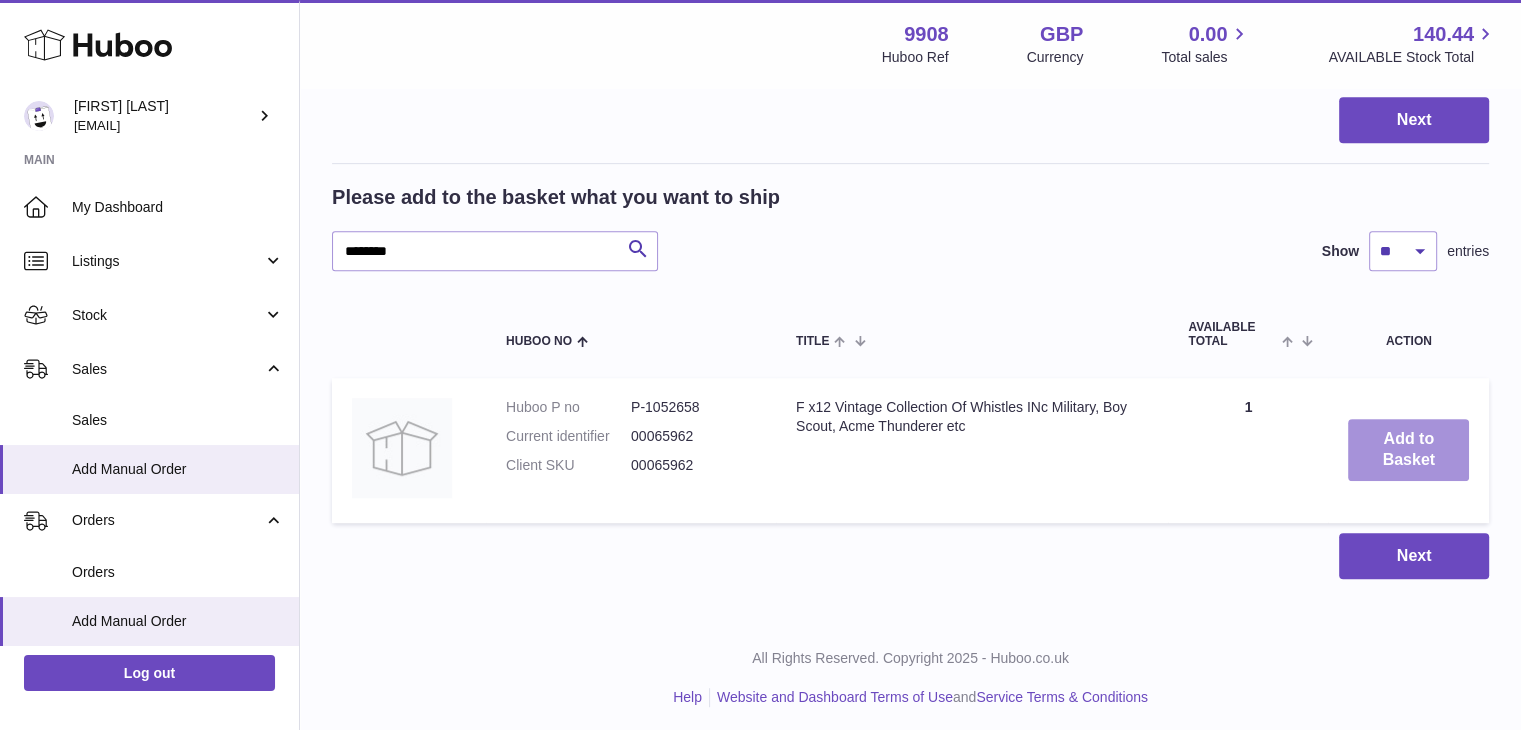click on "Add to Basket" at bounding box center [1408, 450] 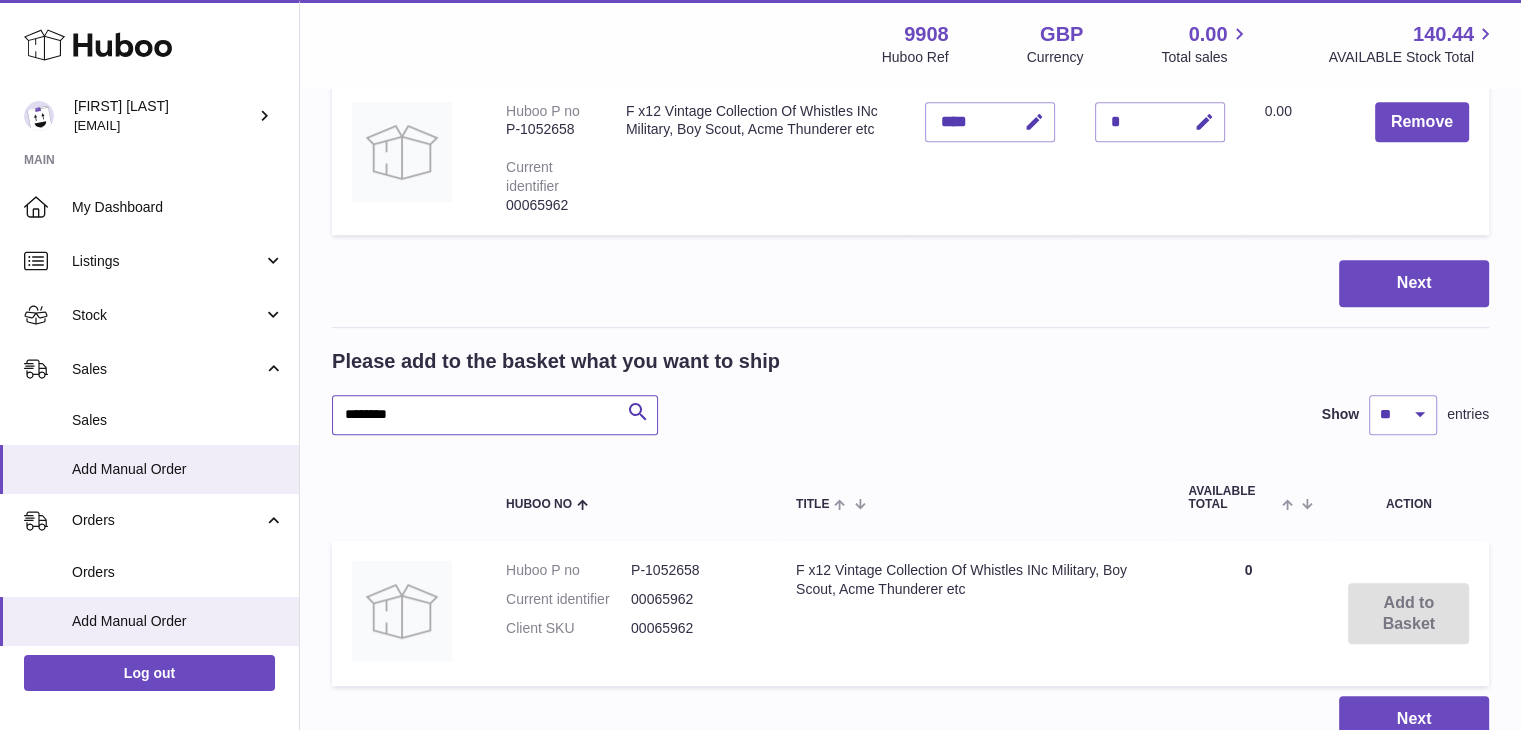 drag, startPoint x: 443, startPoint y: 408, endPoint x: 324, endPoint y: 407, distance: 119.0042 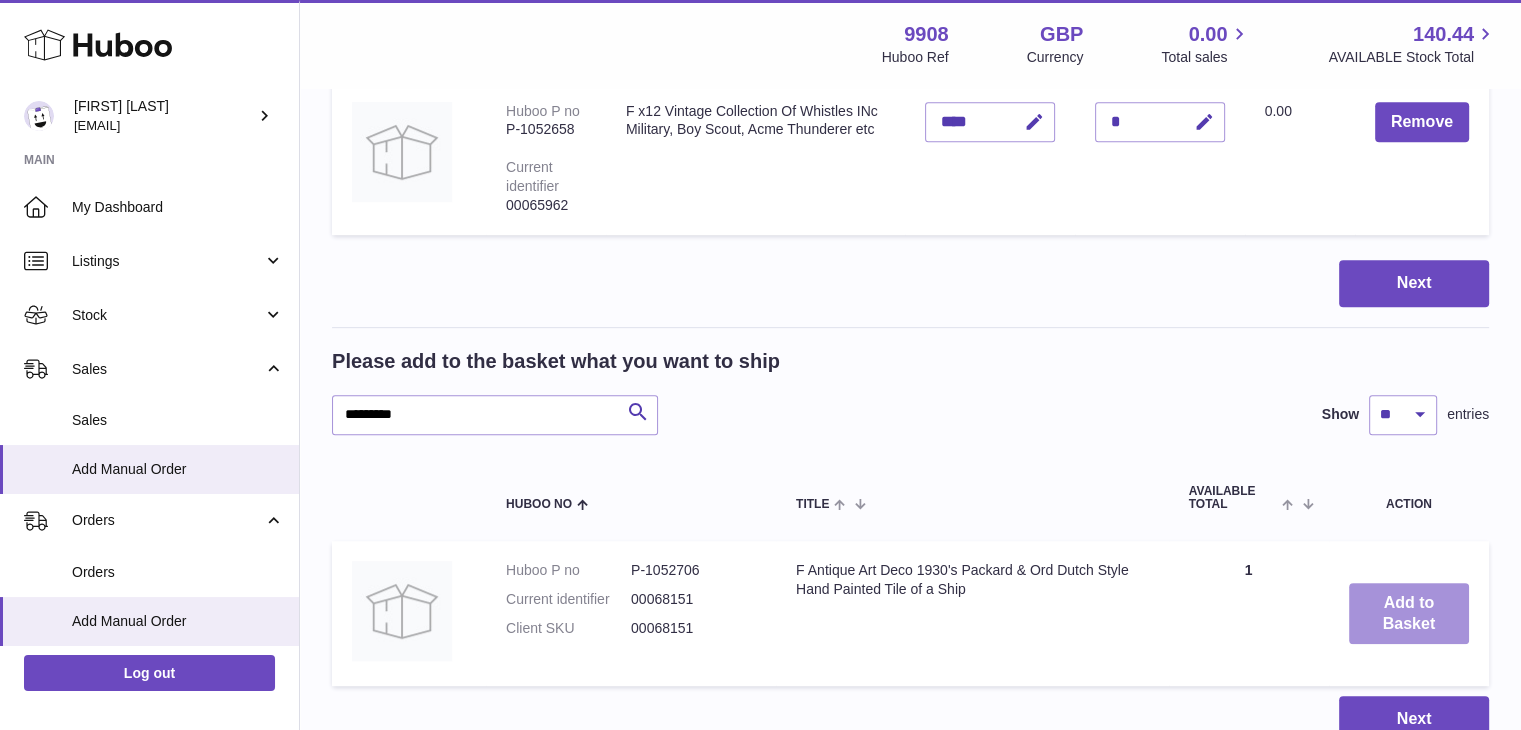click on "Add to Basket" at bounding box center [1409, 614] 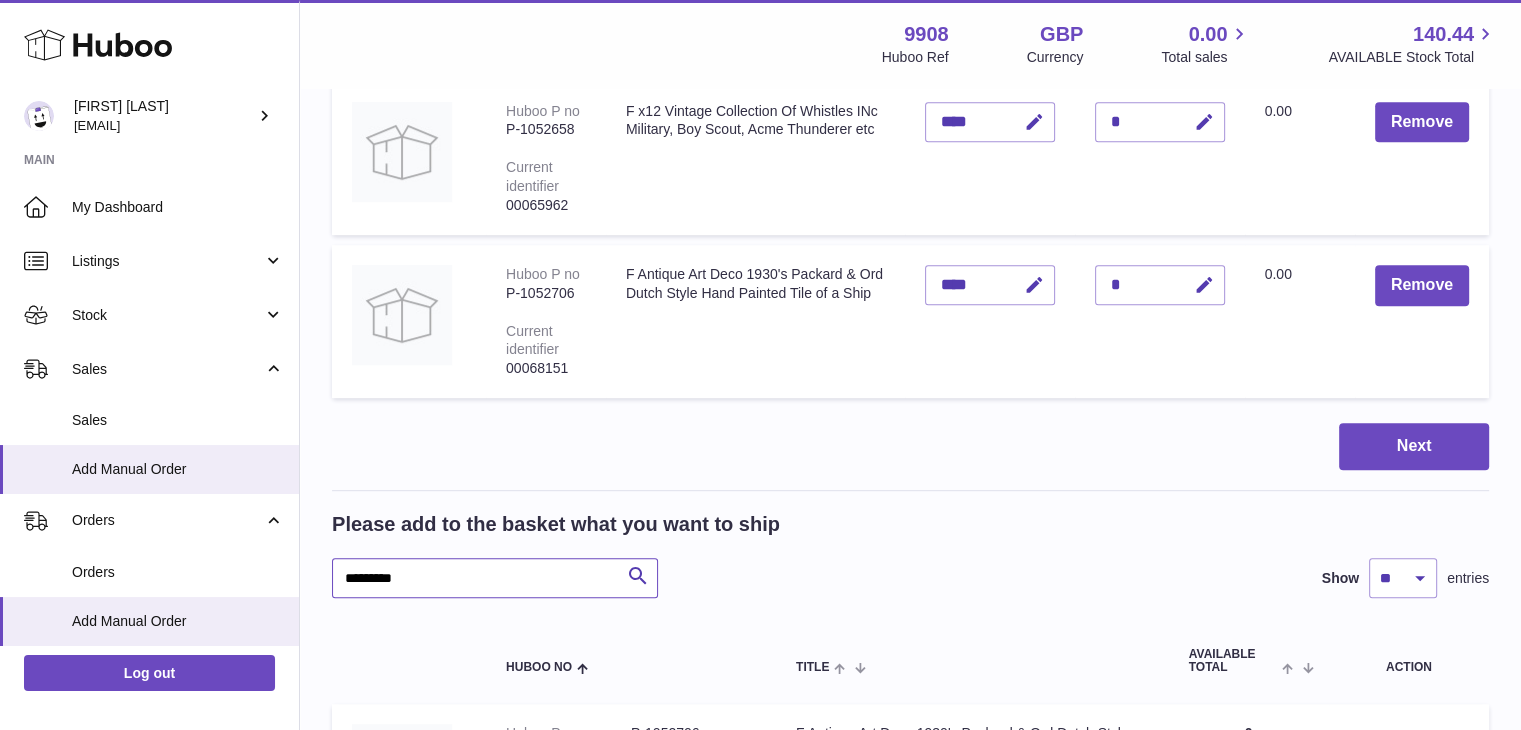 drag, startPoint x: 428, startPoint y: 575, endPoint x: 310, endPoint y: 551, distance: 120.41595 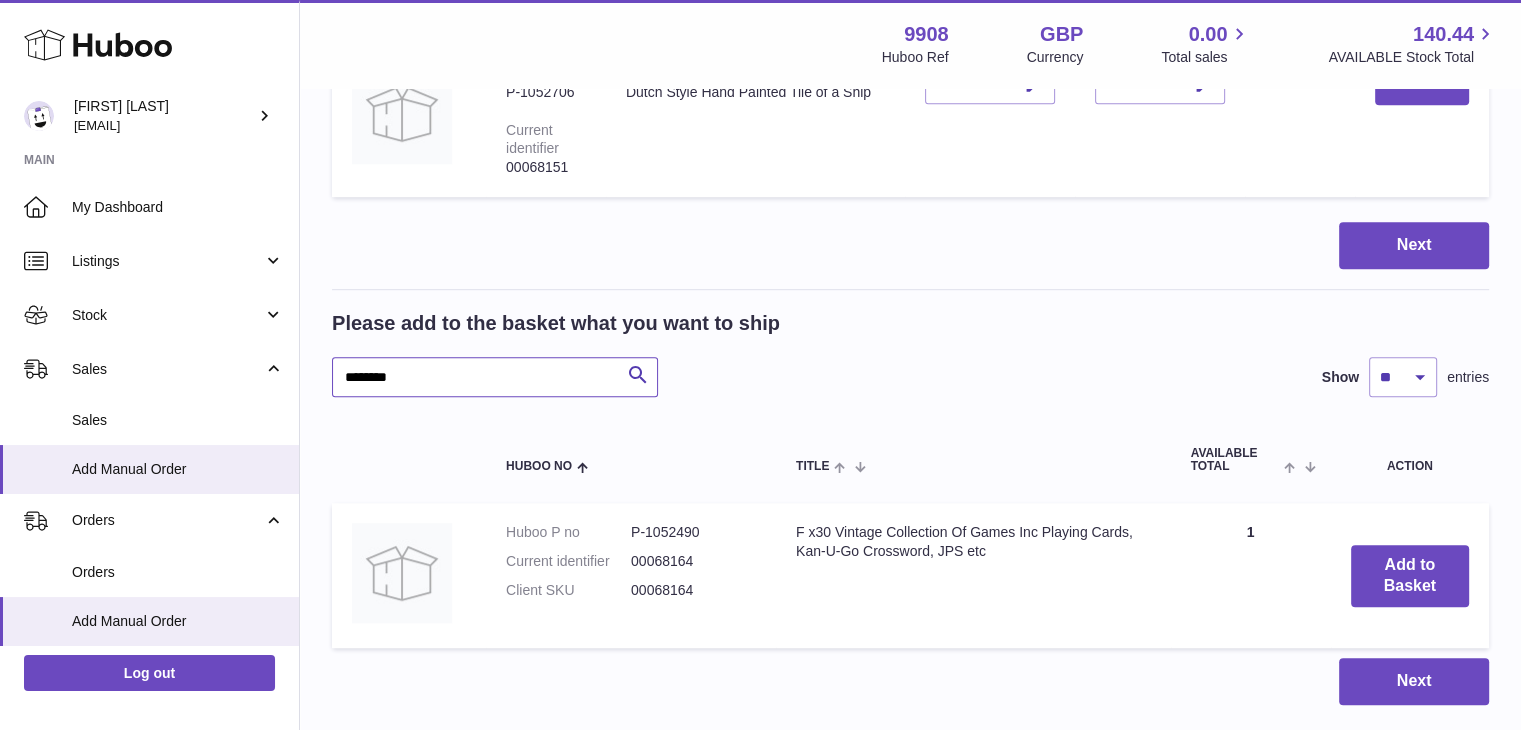scroll, scrollTop: 1164, scrollLeft: 0, axis: vertical 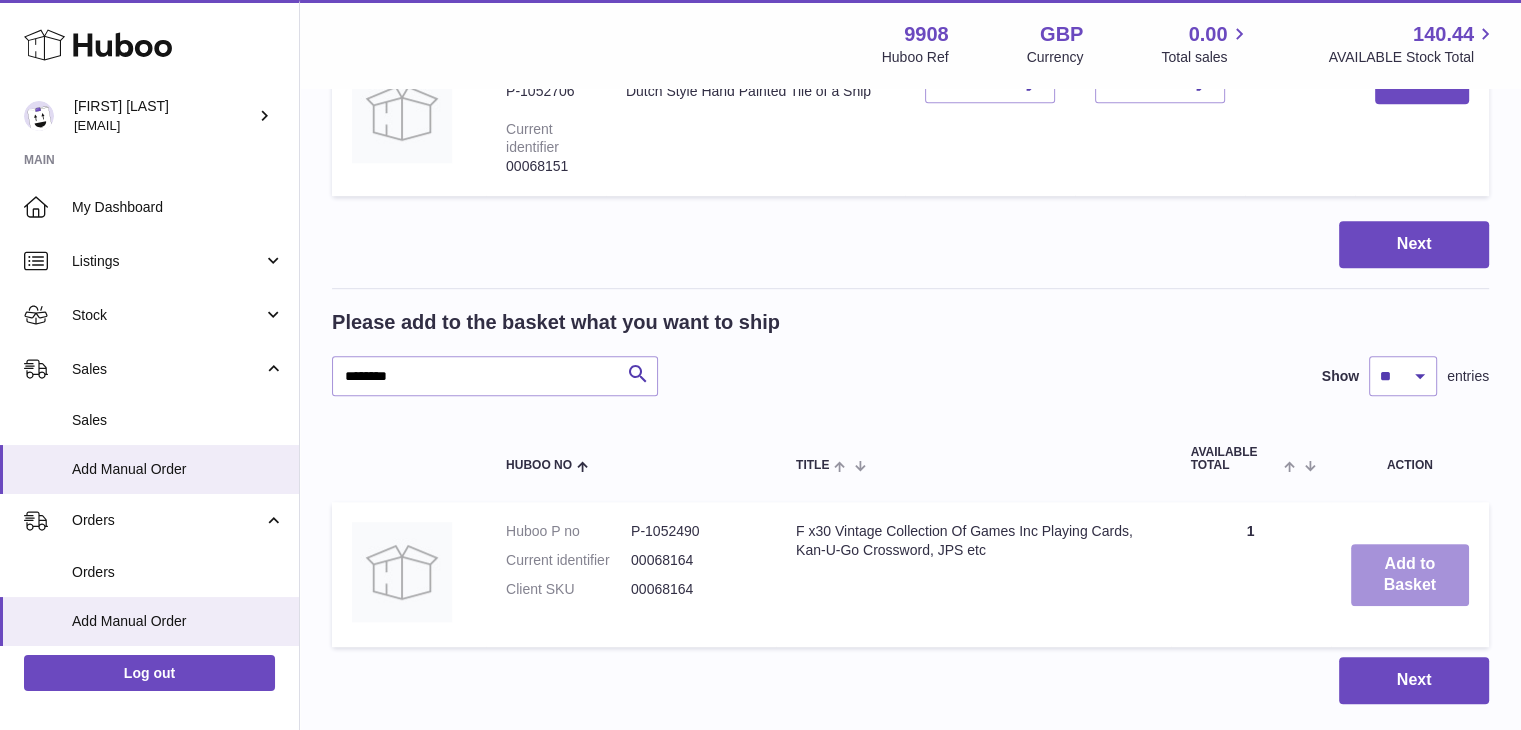 click on "Add to Basket" at bounding box center (1410, 575) 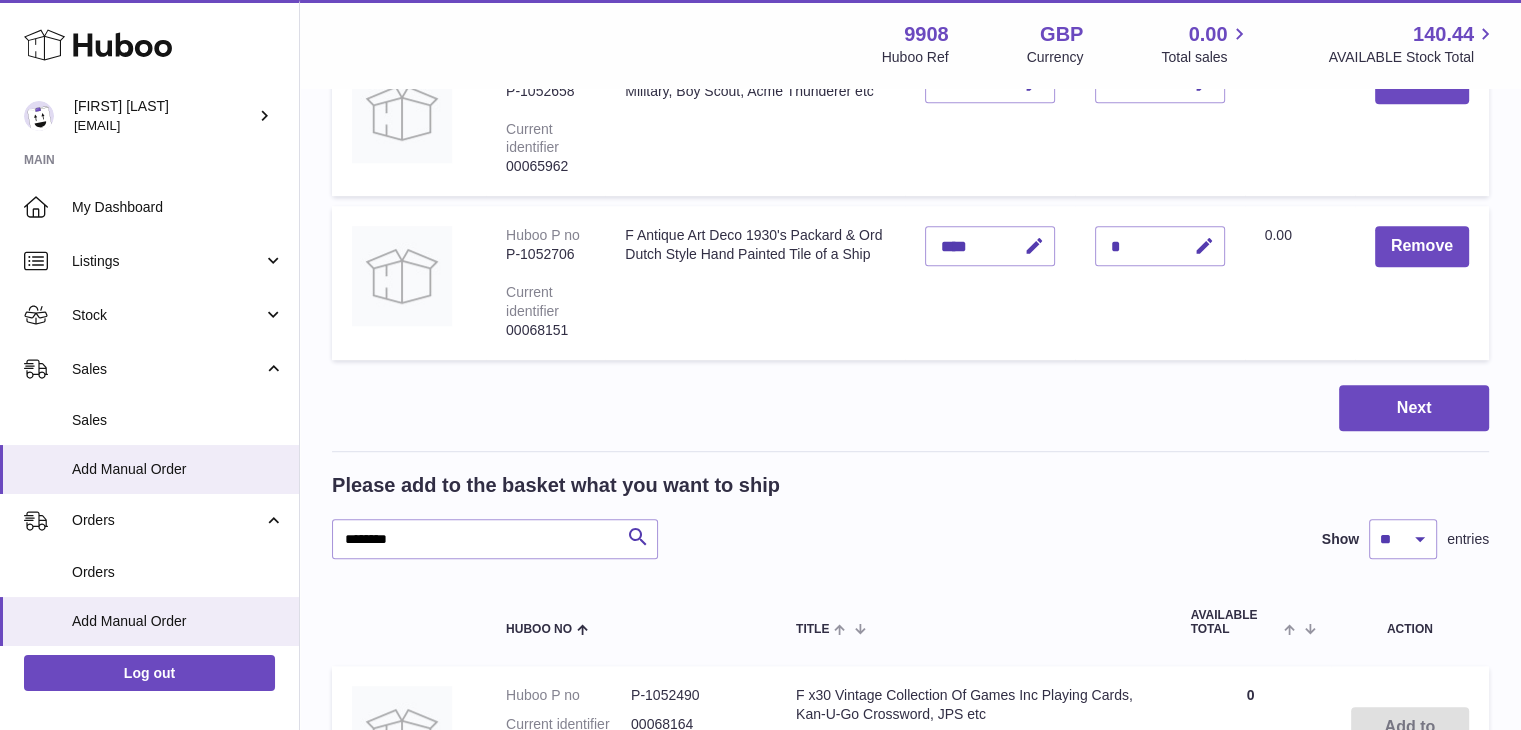 scroll, scrollTop: 1327, scrollLeft: 0, axis: vertical 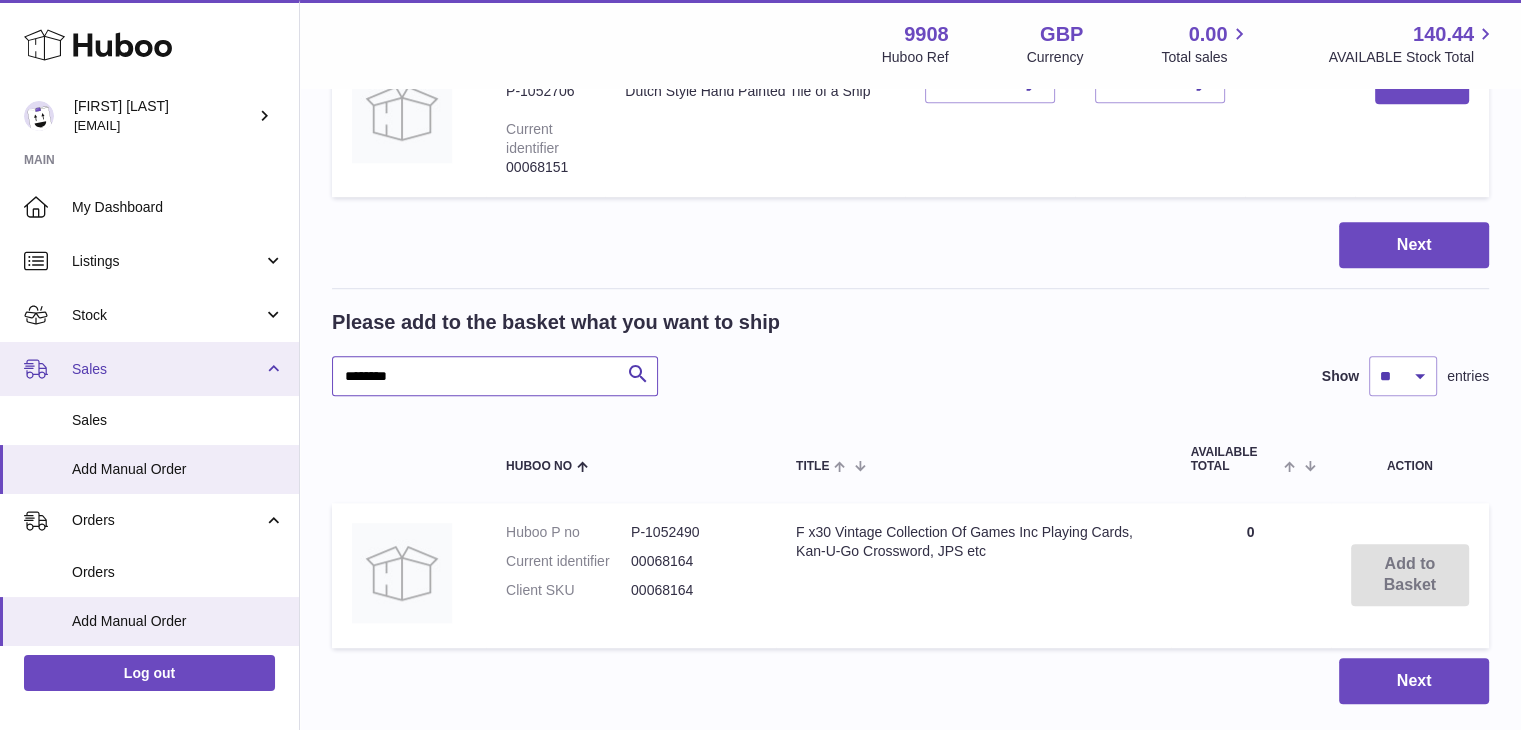 drag, startPoint x: 457, startPoint y: 371, endPoint x: 293, endPoint y: 369, distance: 164.01219 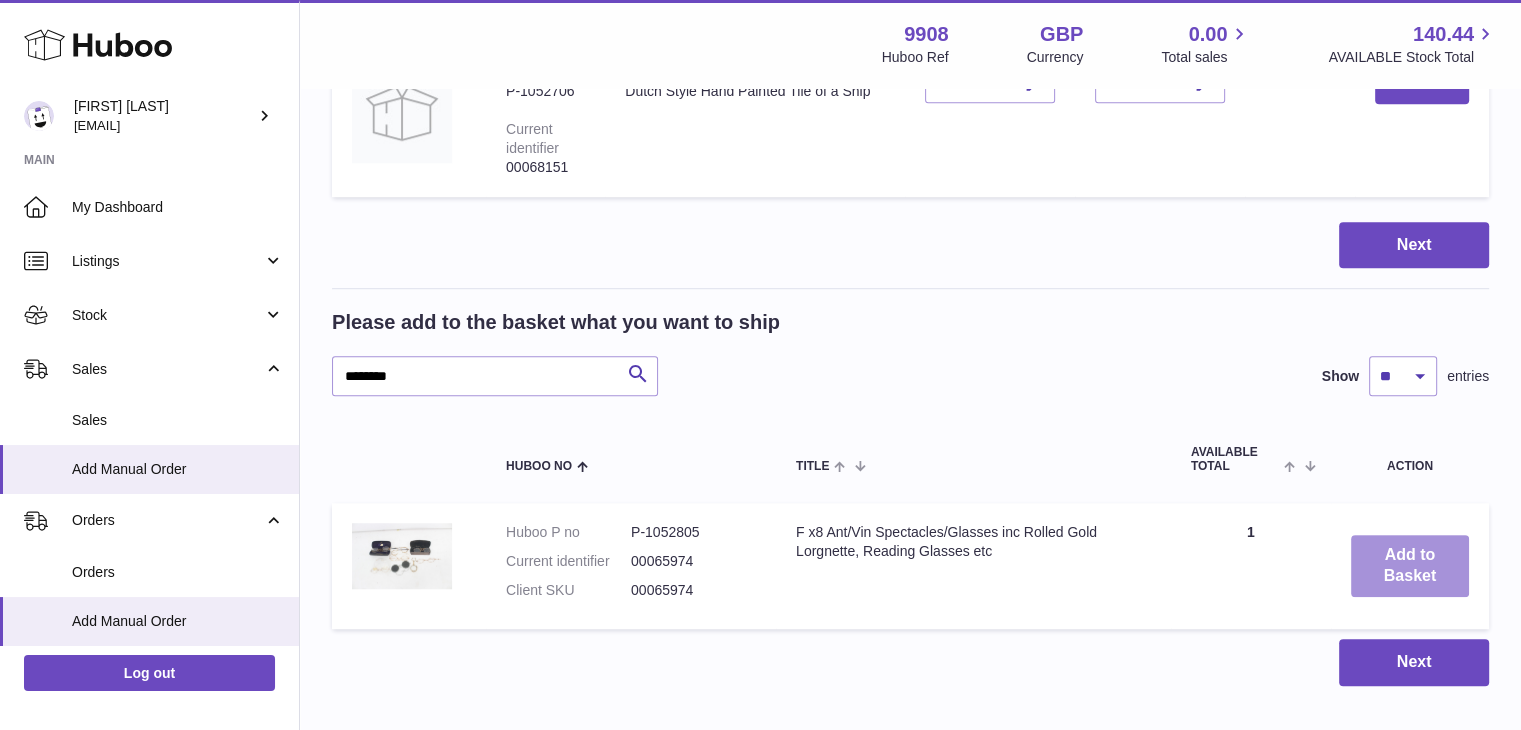 click on "Add to Basket" at bounding box center (1410, 566) 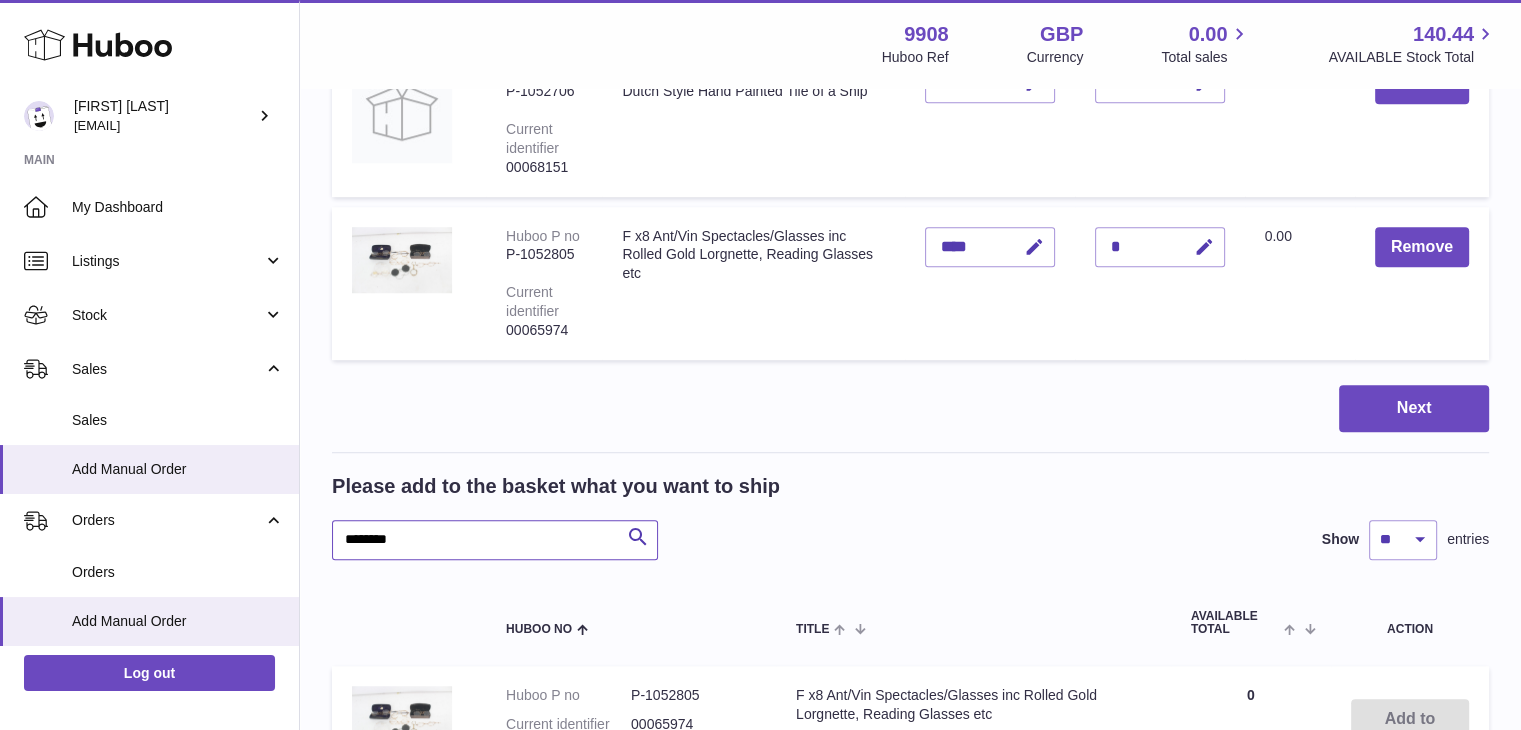 drag, startPoint x: 425, startPoint y: 539, endPoint x: 328, endPoint y: 530, distance: 97.41663 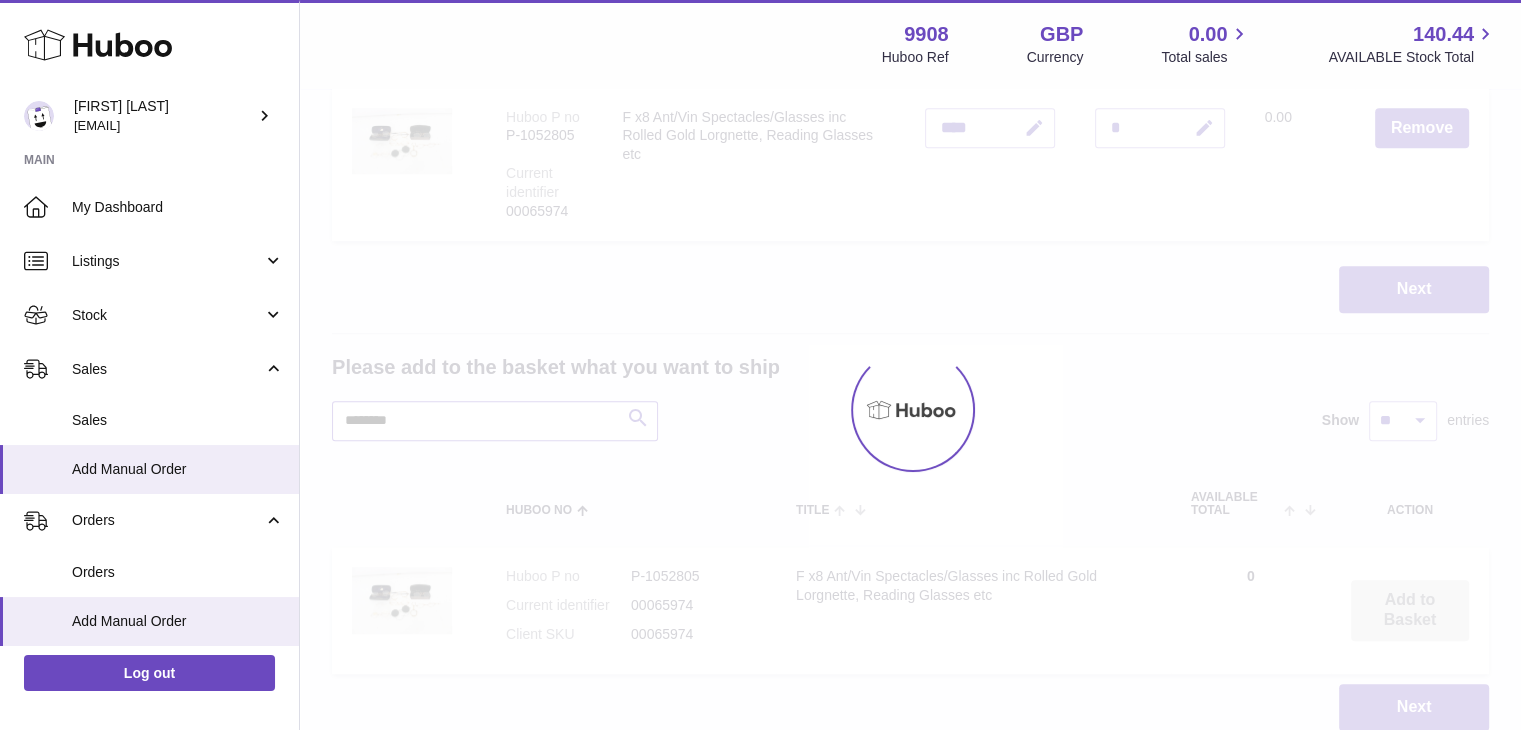 scroll, scrollTop: 1474, scrollLeft: 0, axis: vertical 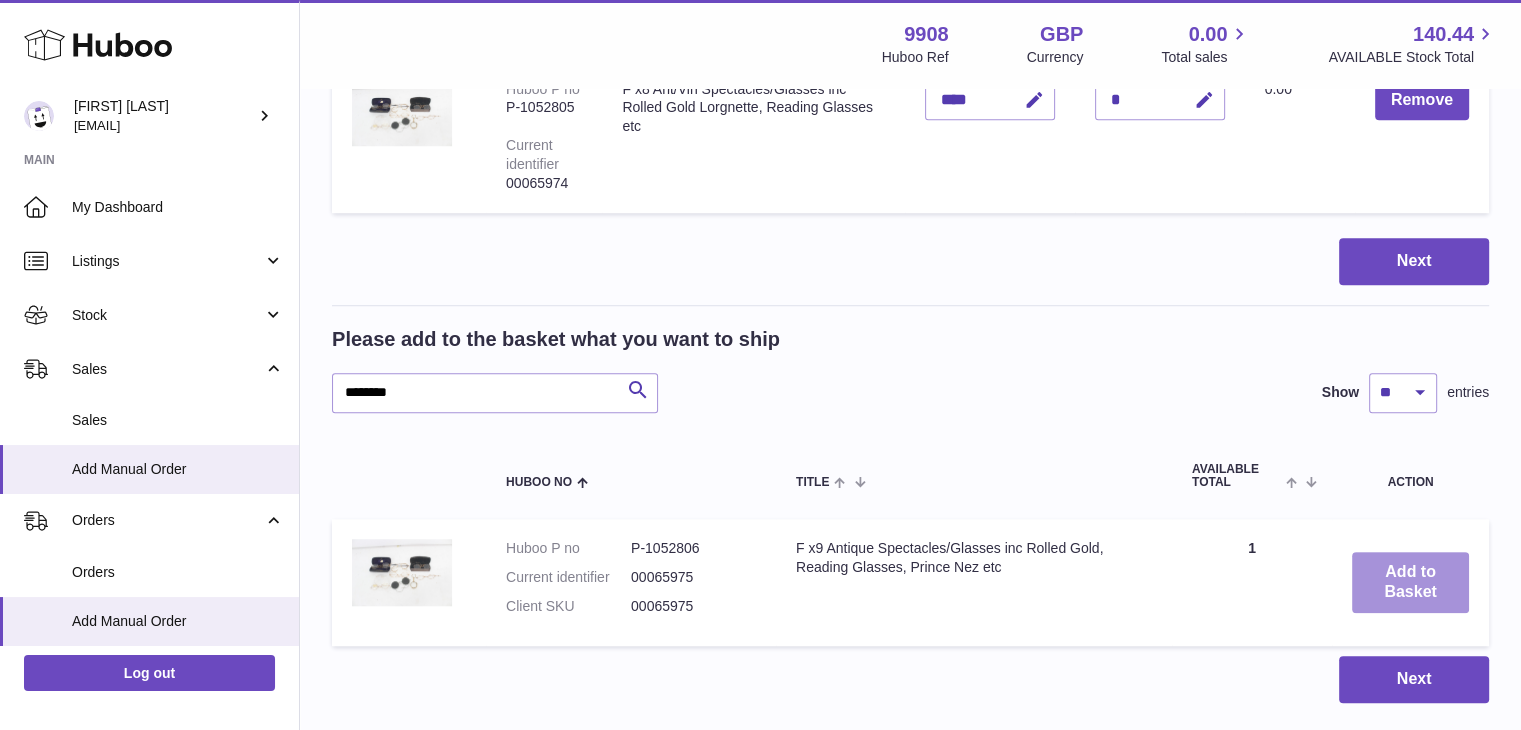 click on "Add to Basket" at bounding box center [1410, 583] 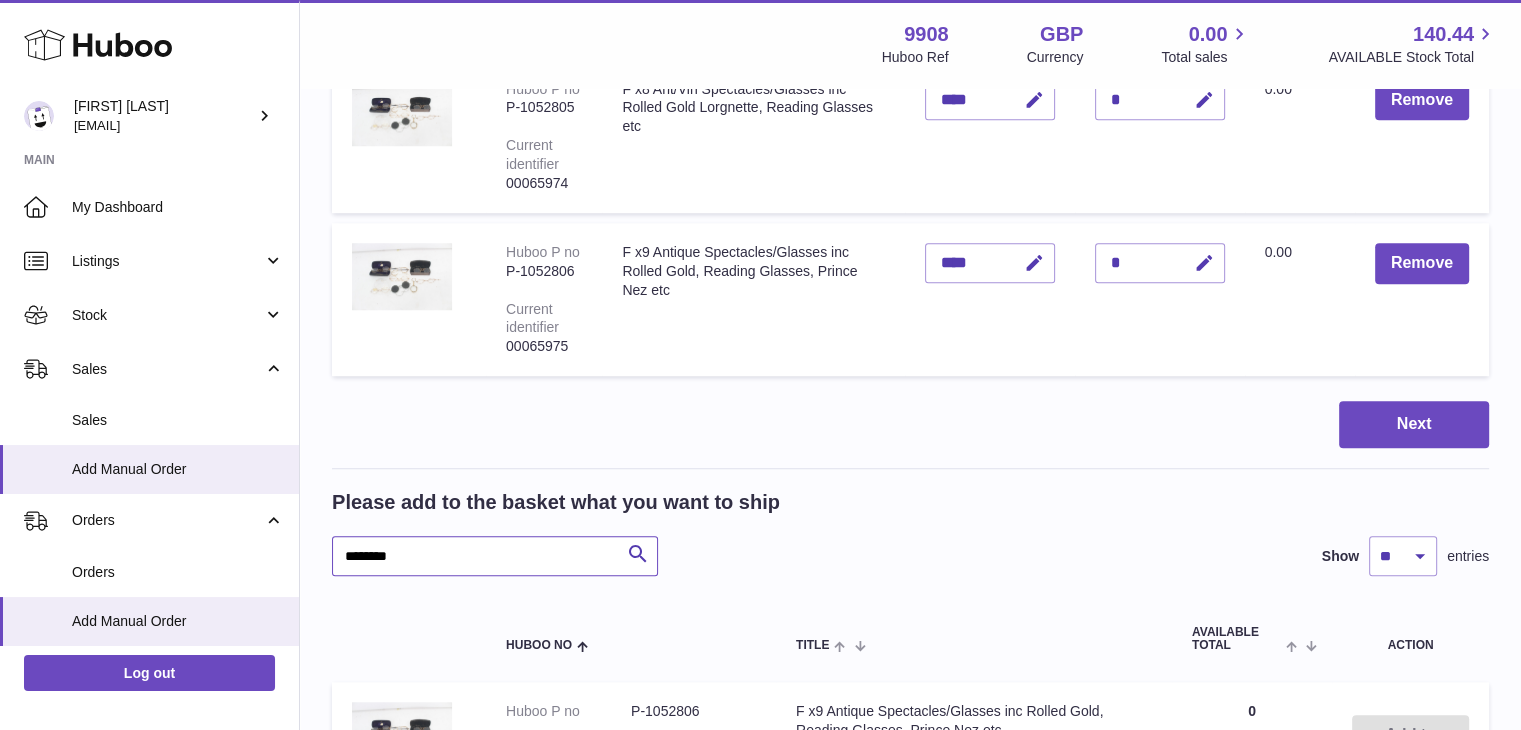 drag, startPoint x: 451, startPoint y: 537, endPoint x: 302, endPoint y: 545, distance: 149.21461 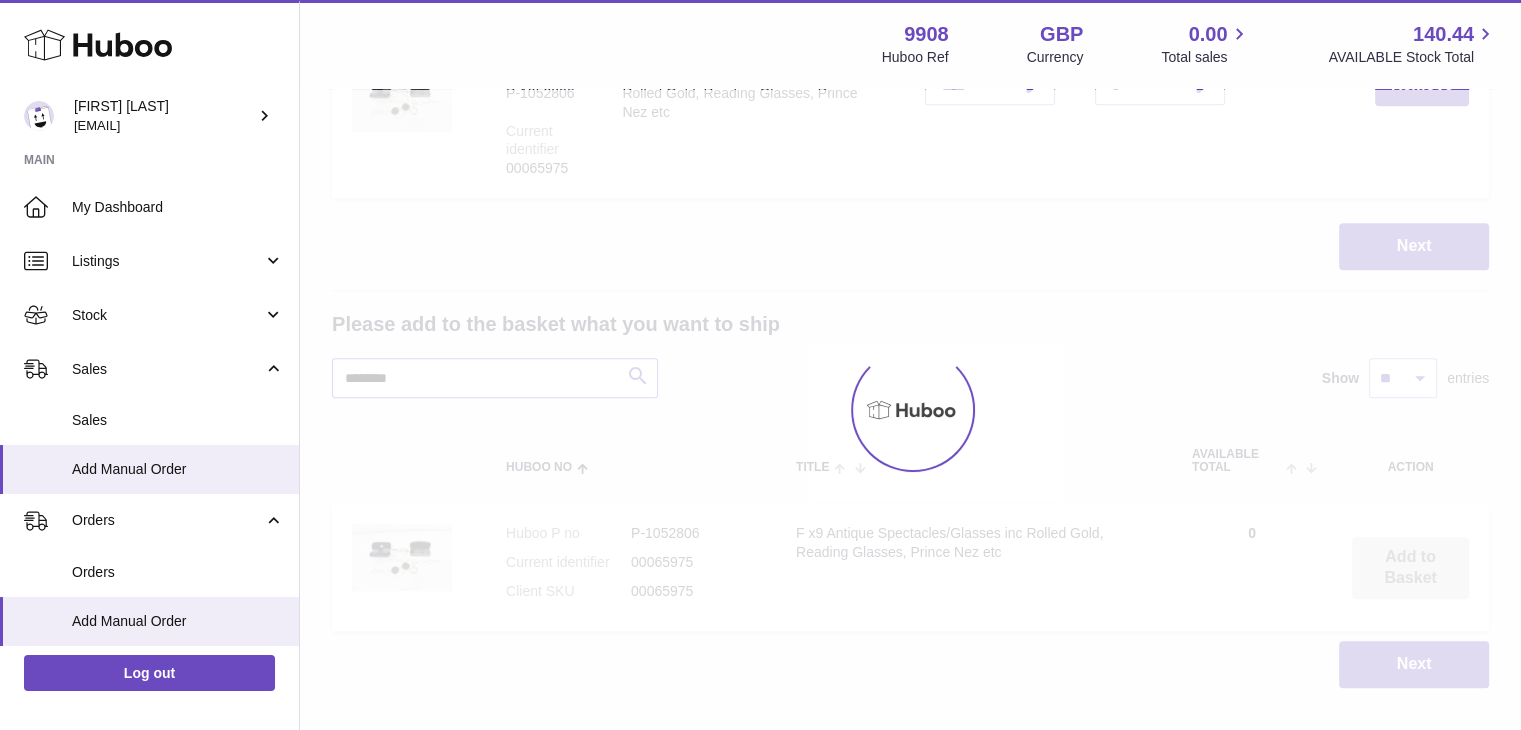 scroll, scrollTop: 1659, scrollLeft: 0, axis: vertical 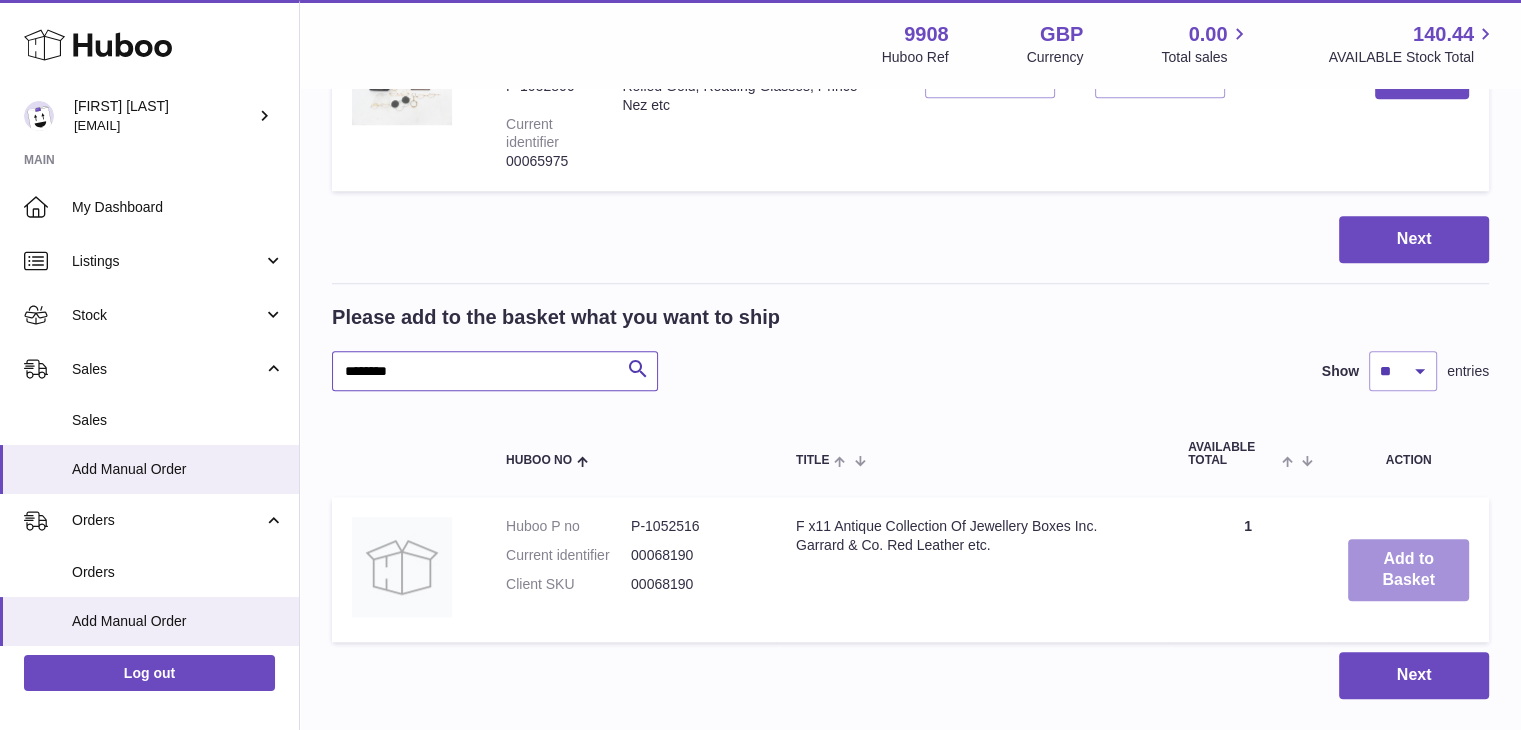 type on "********" 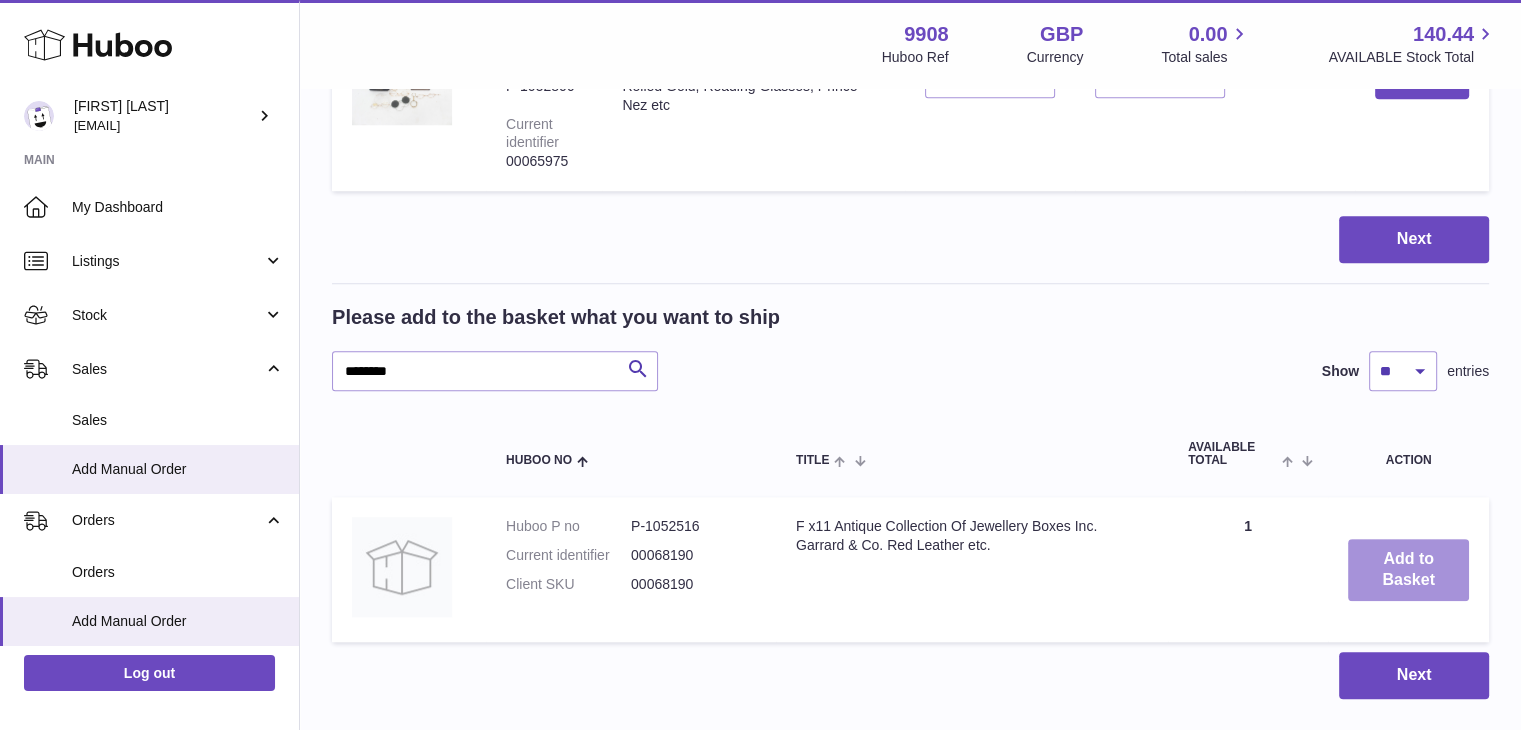 click on "Add to Basket" at bounding box center [1408, 570] 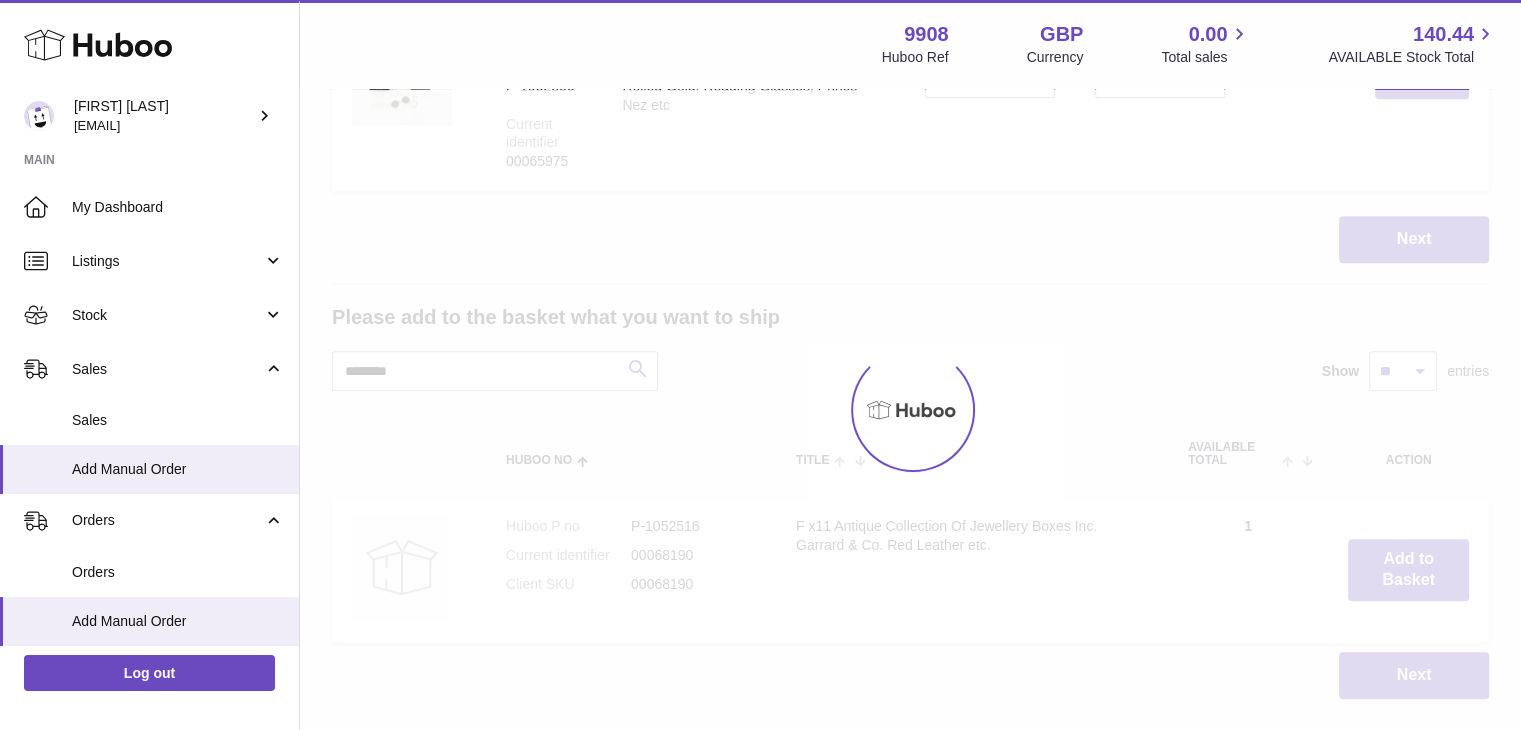 scroll, scrollTop: 1822, scrollLeft: 0, axis: vertical 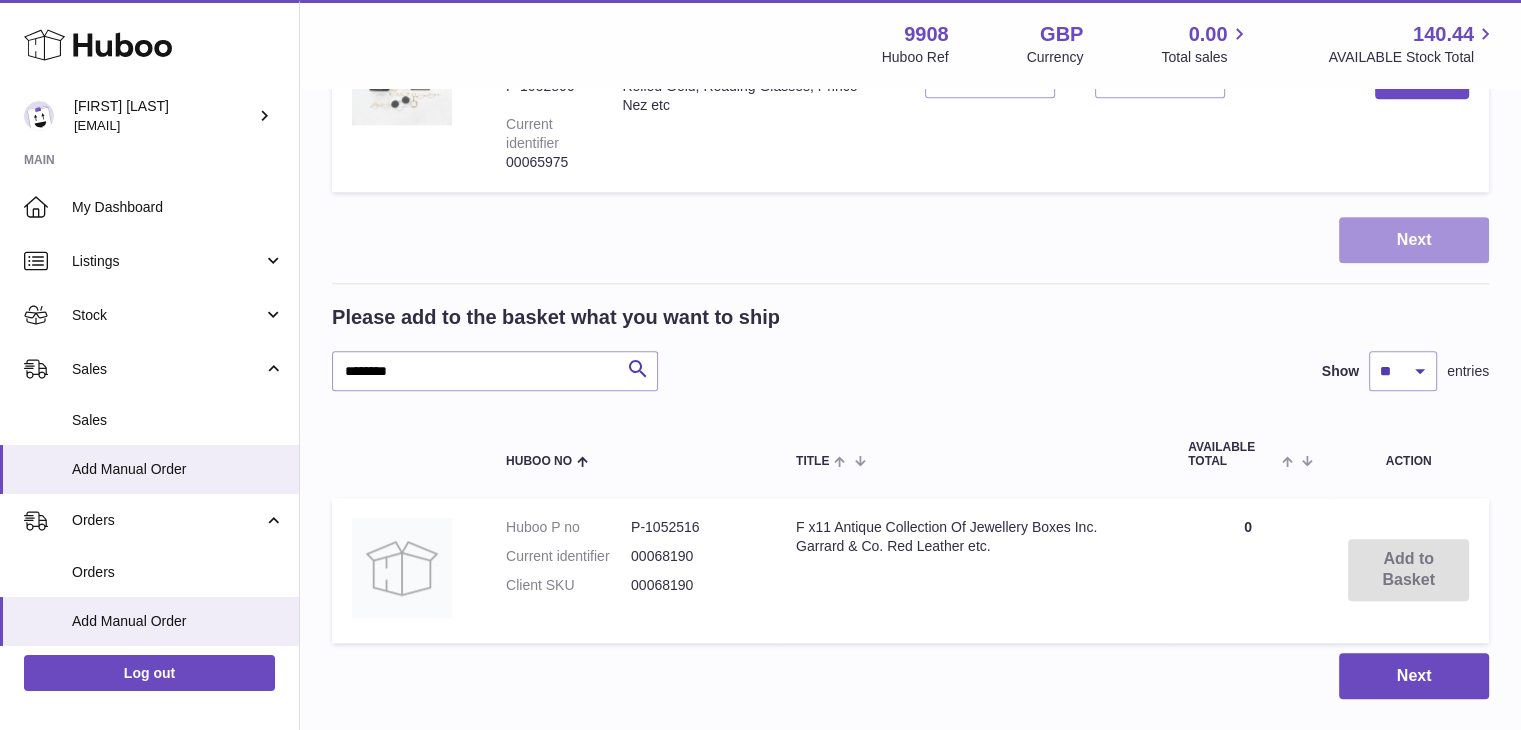 click on "Next" at bounding box center (1414, 240) 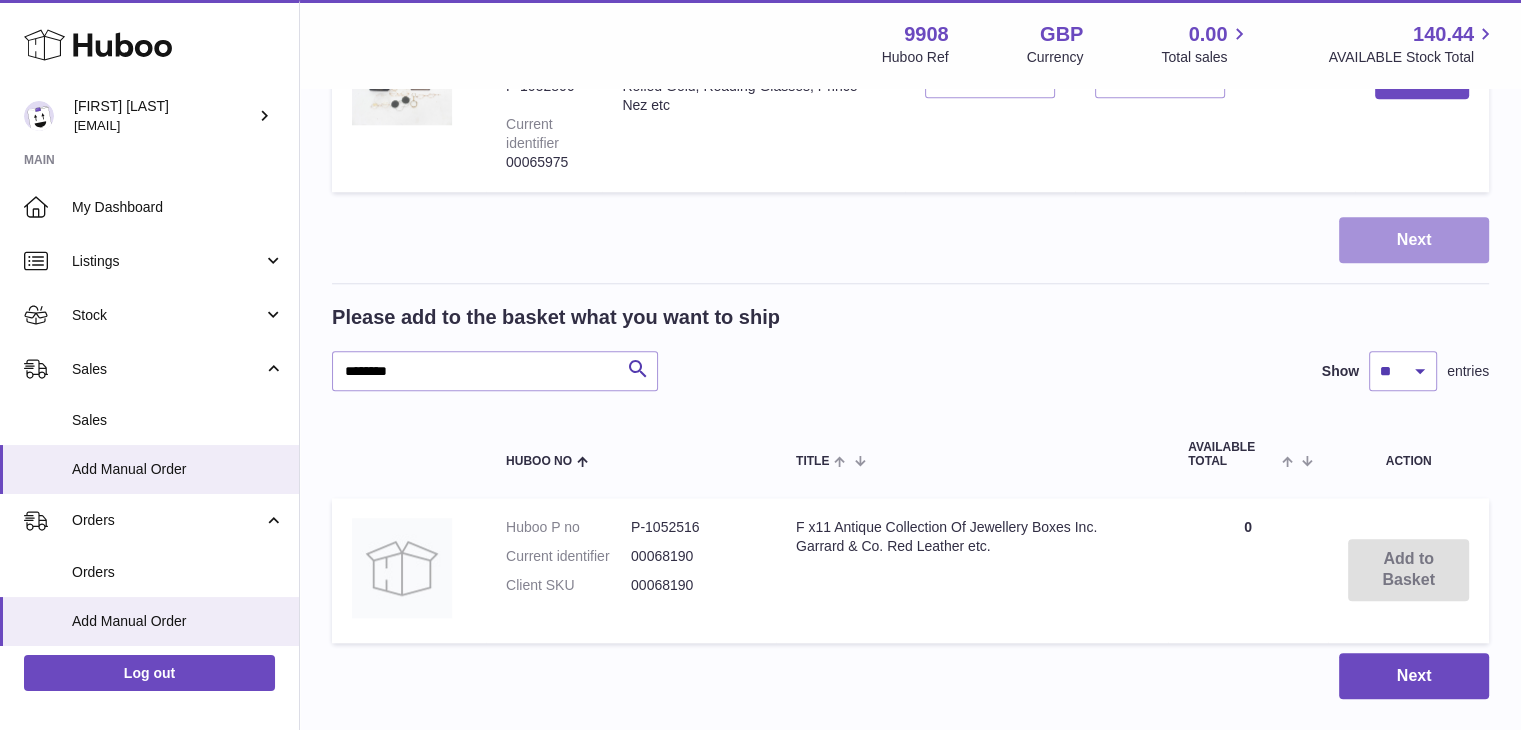 scroll, scrollTop: 0, scrollLeft: 0, axis: both 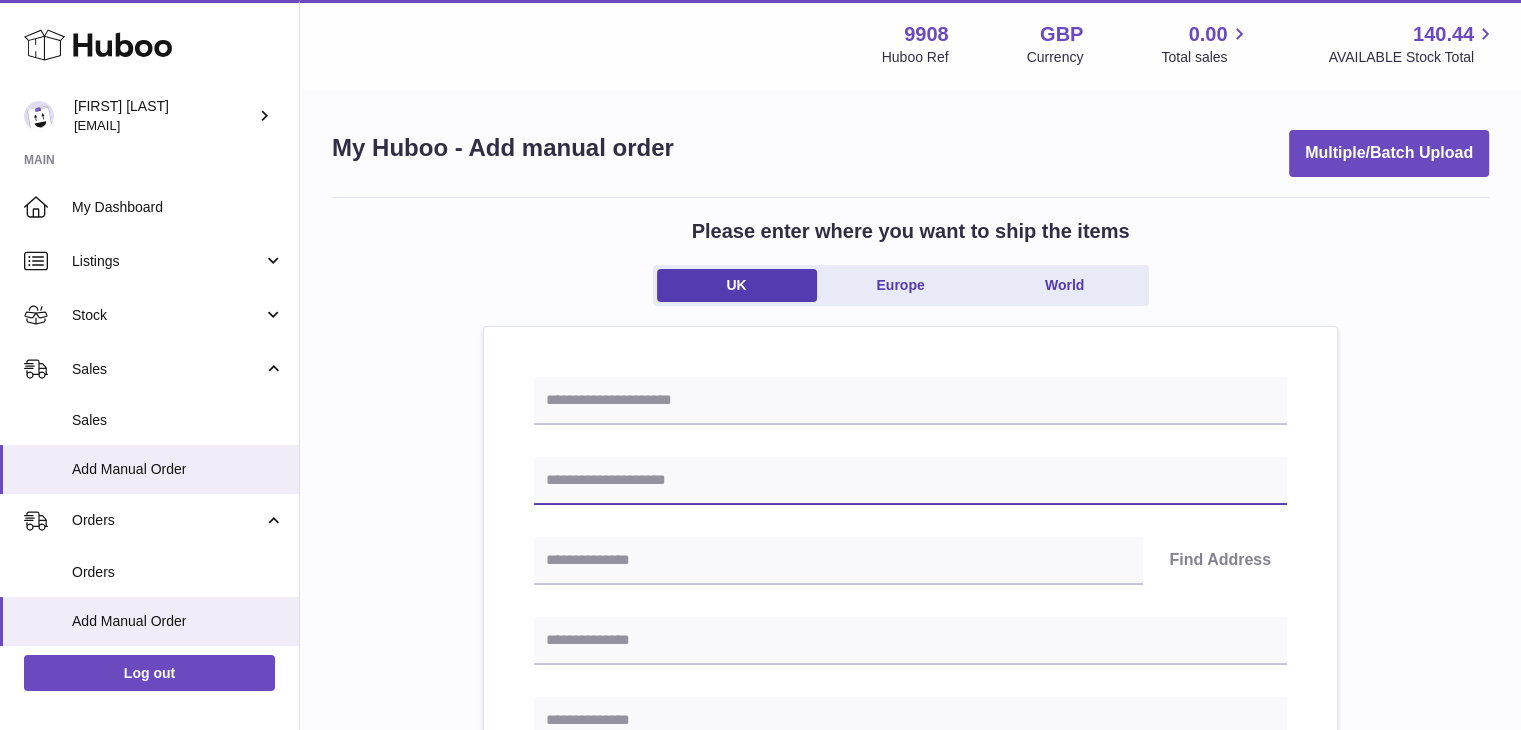 click at bounding box center (910, 481) 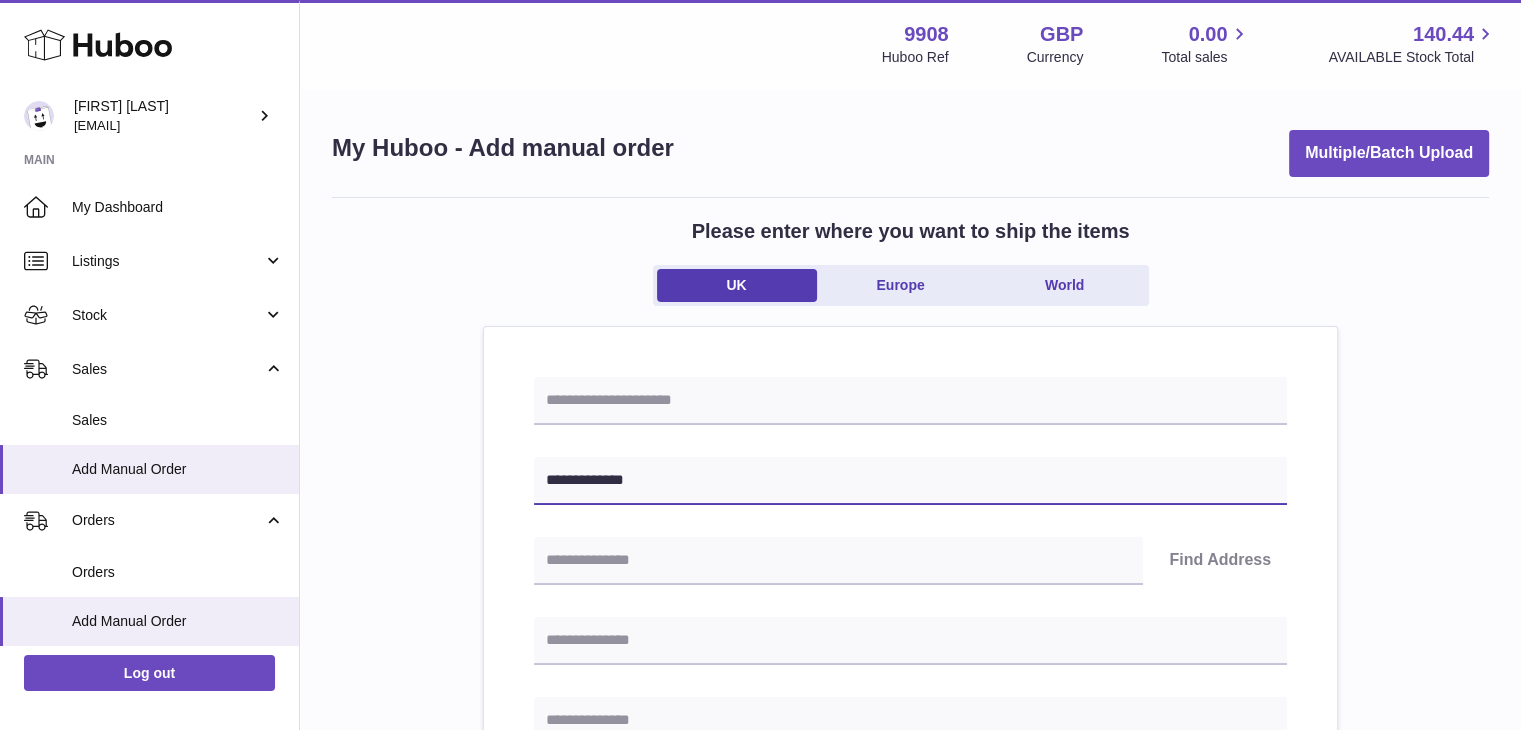 type on "**********" 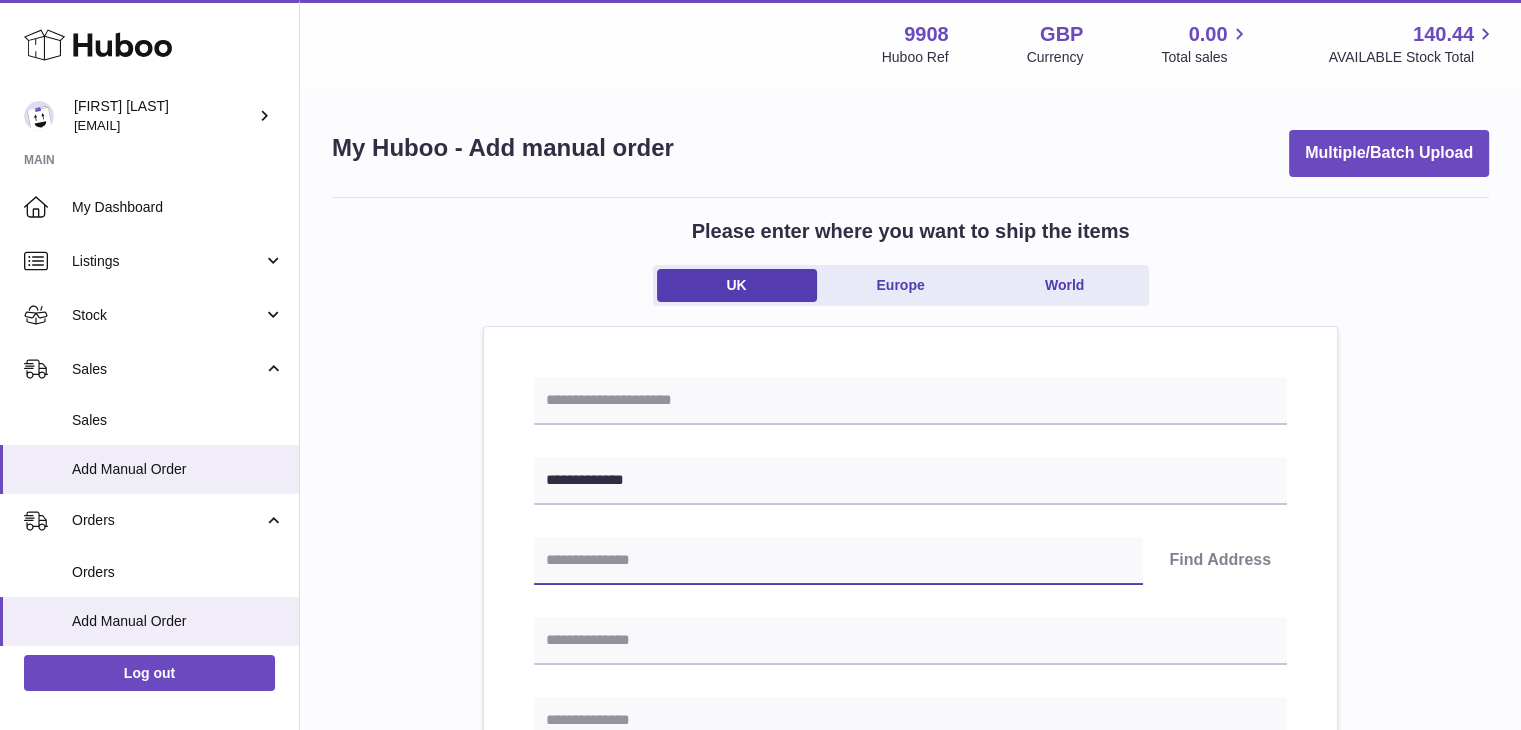click at bounding box center [838, 561] 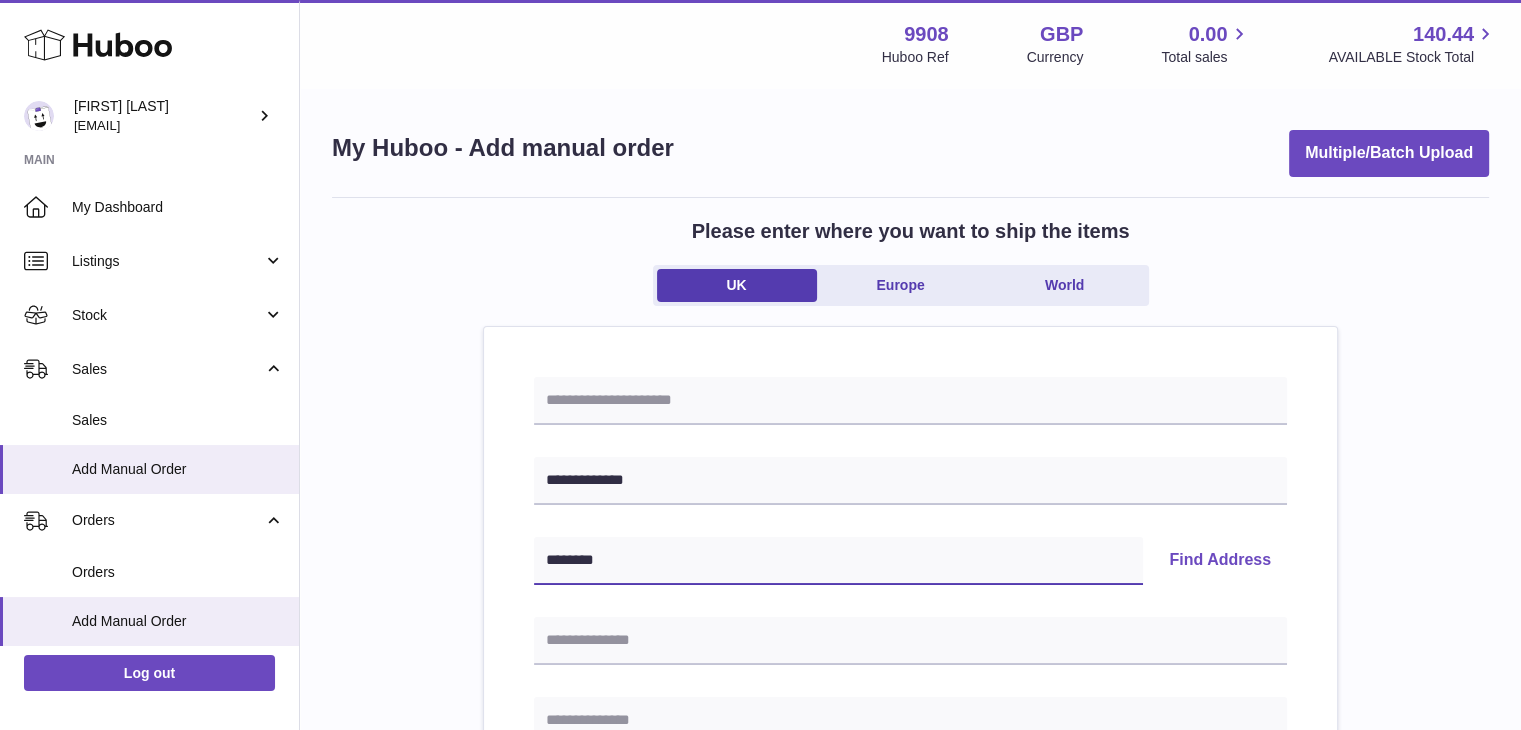 type on "********" 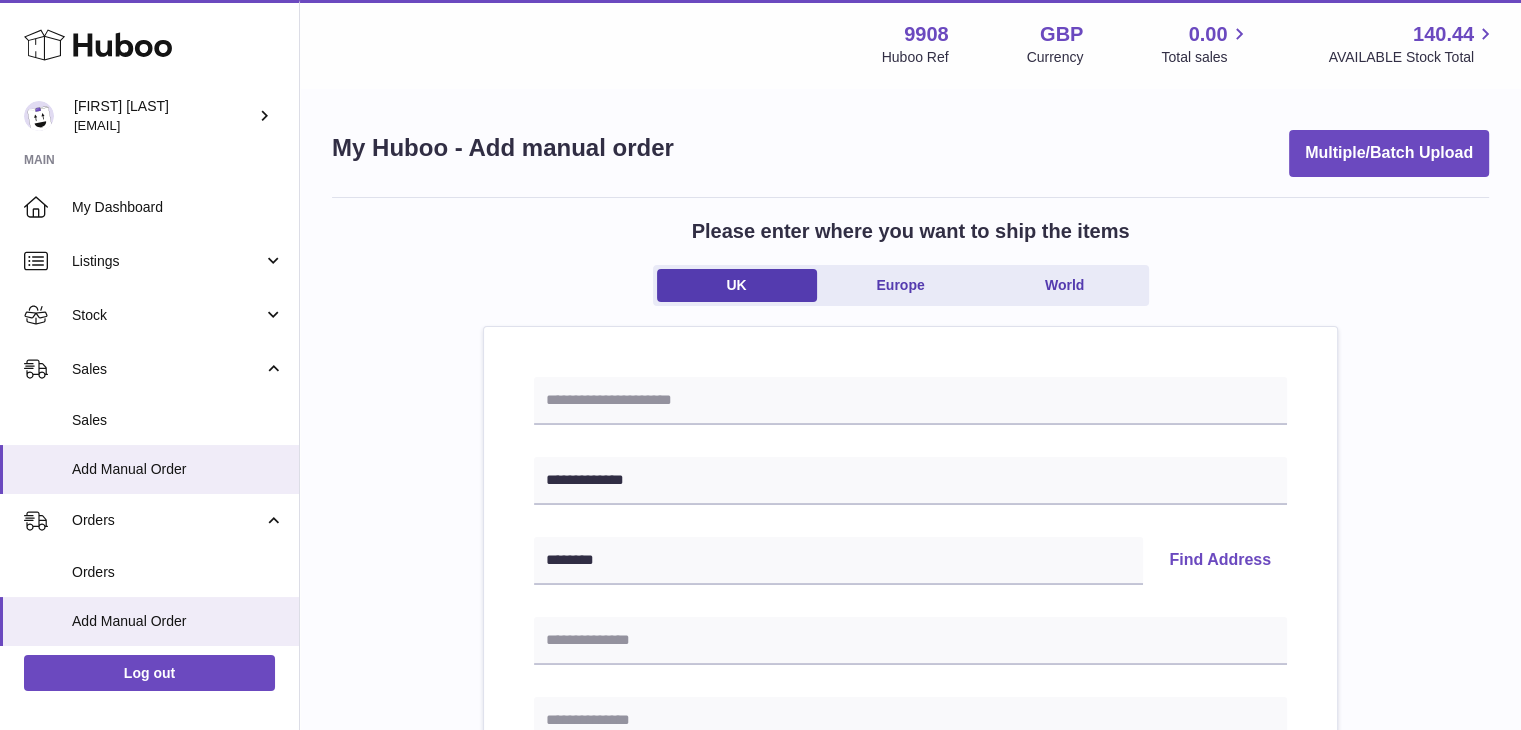 click on "Find Address" at bounding box center (1220, 561) 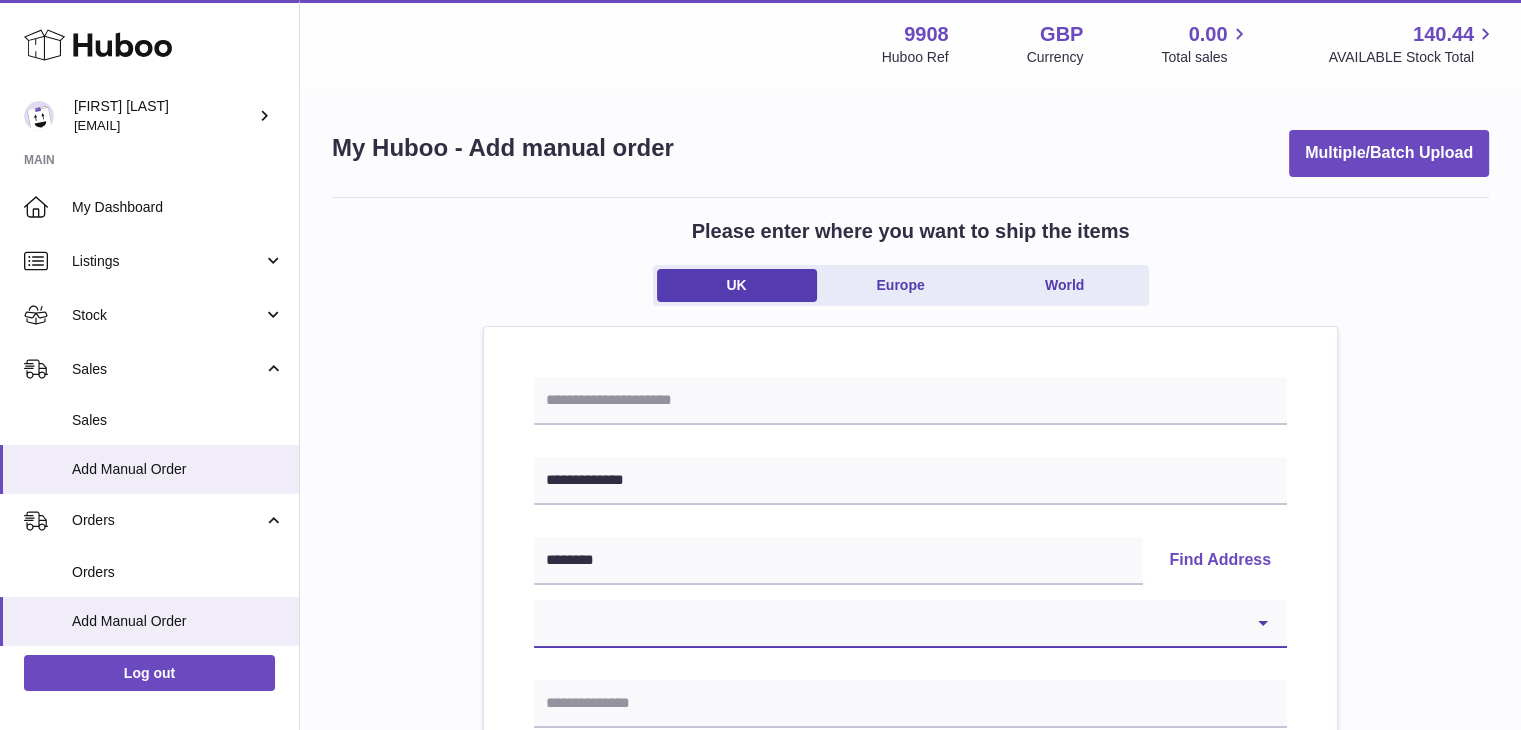 click on "**********" at bounding box center (910, 624) 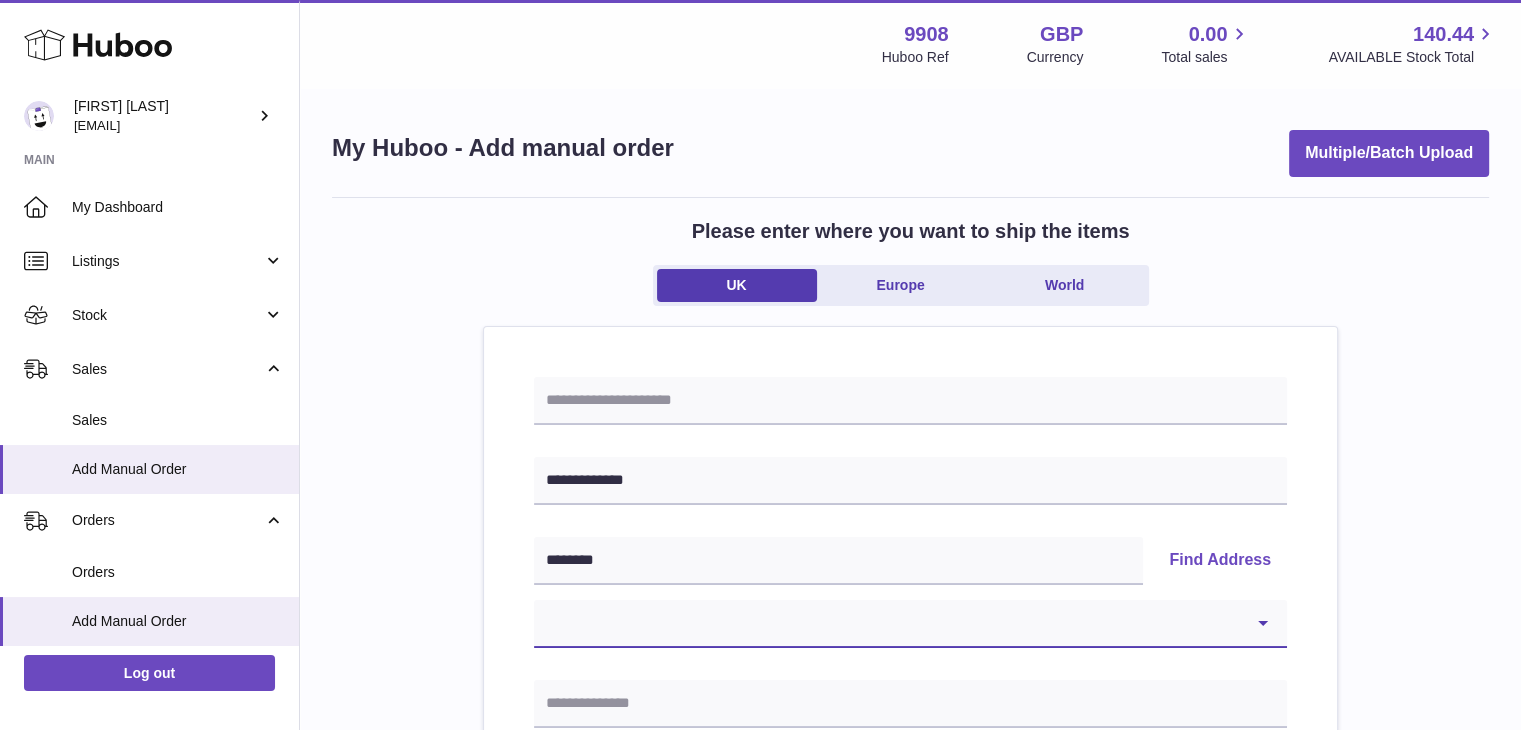 select on "**" 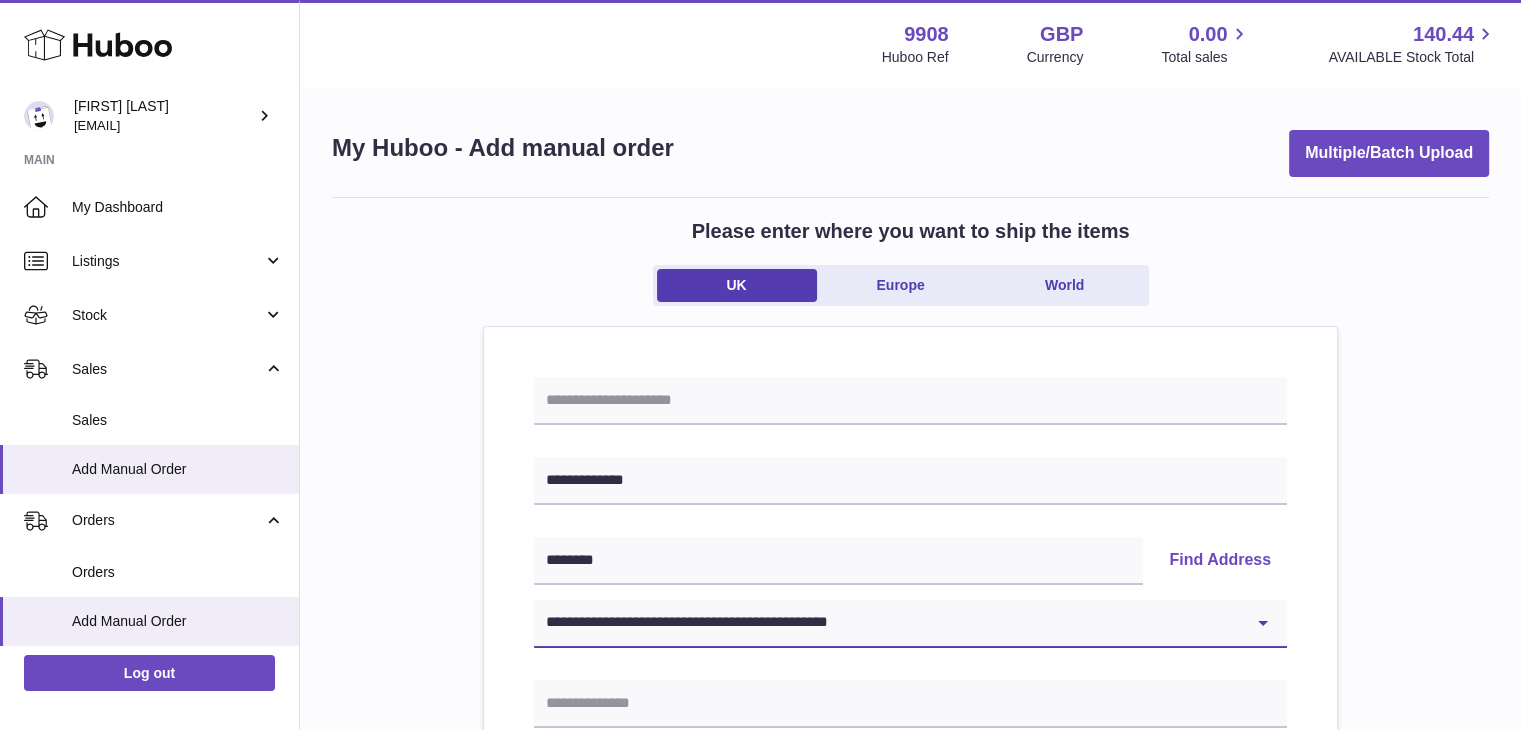 click on "**********" at bounding box center [910, 624] 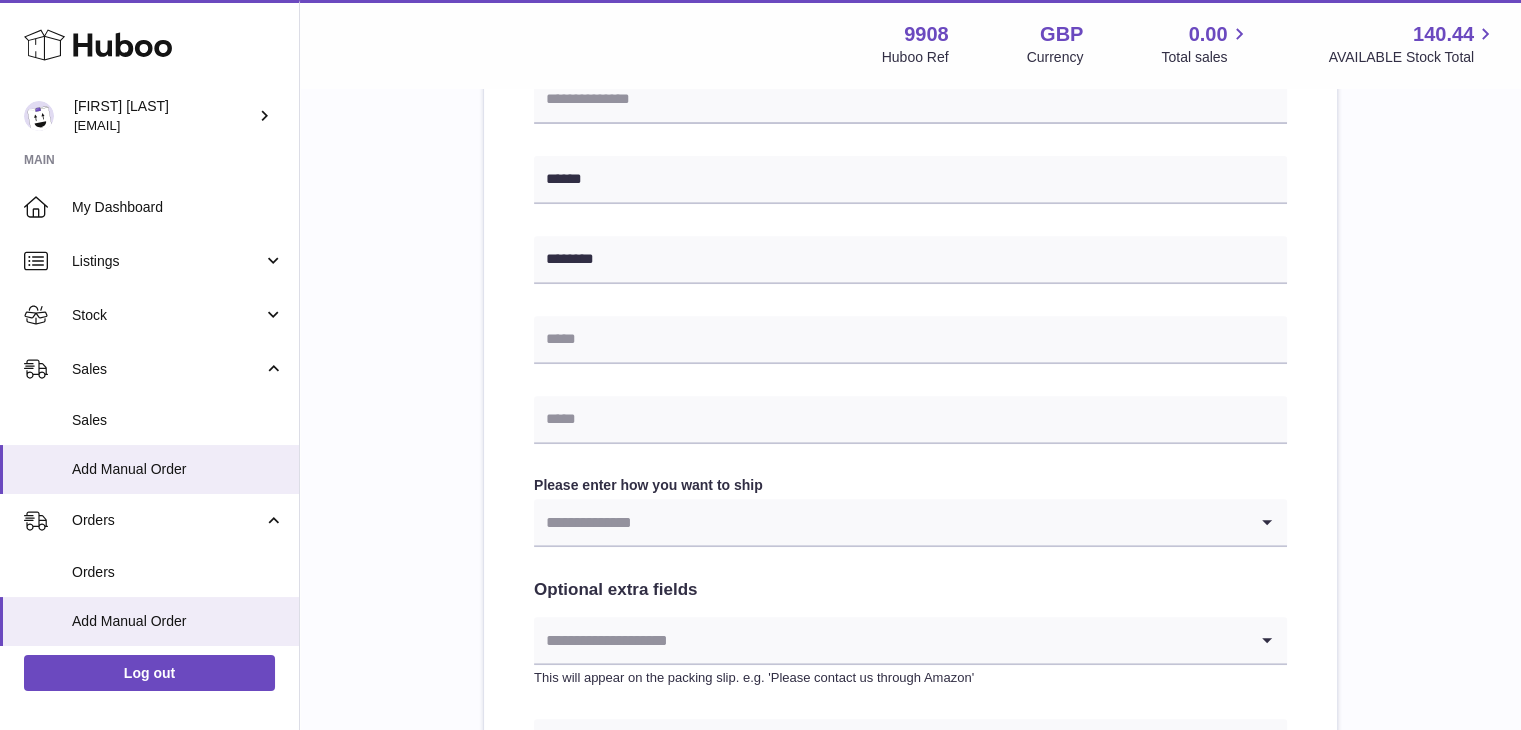 scroll, scrollTop: 935, scrollLeft: 0, axis: vertical 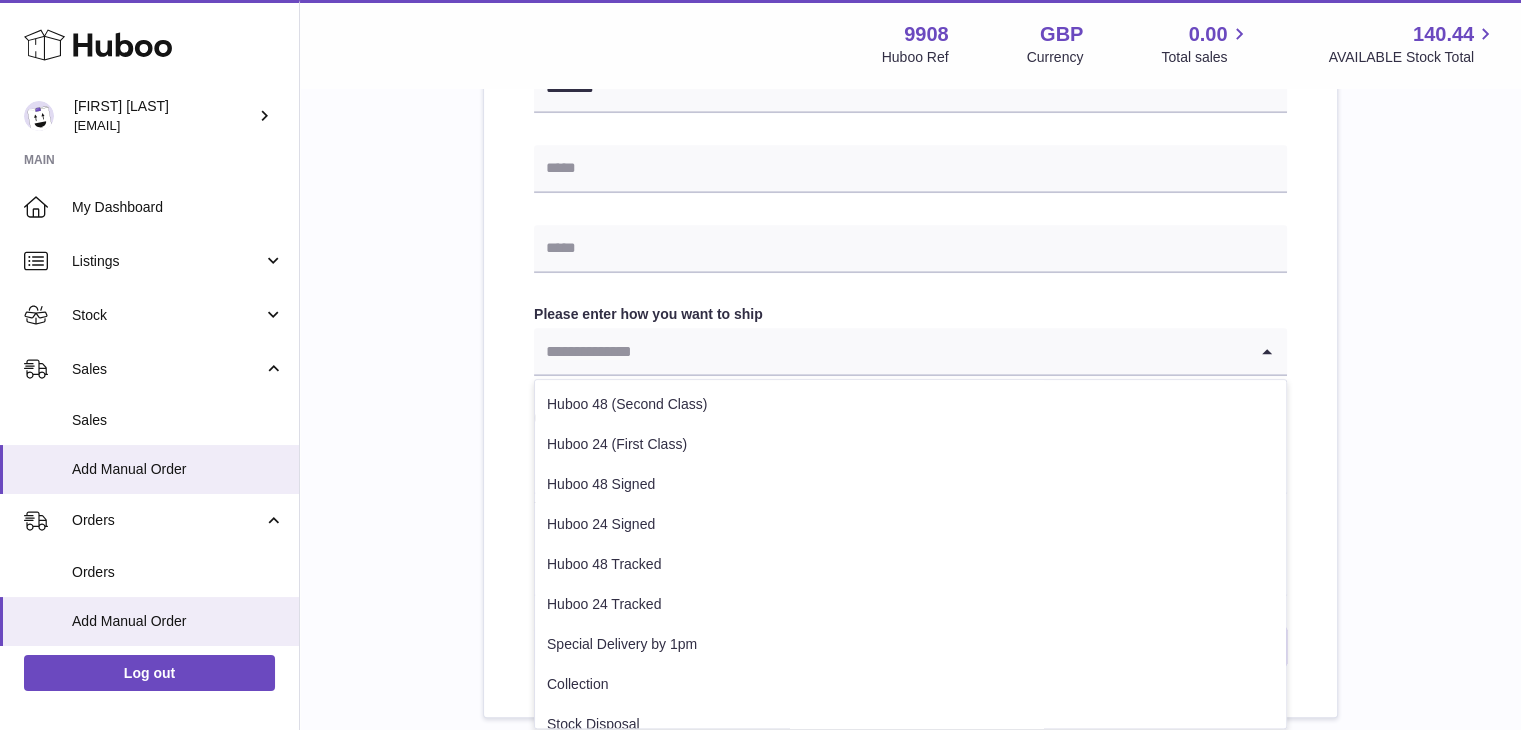 click at bounding box center (890, 351) 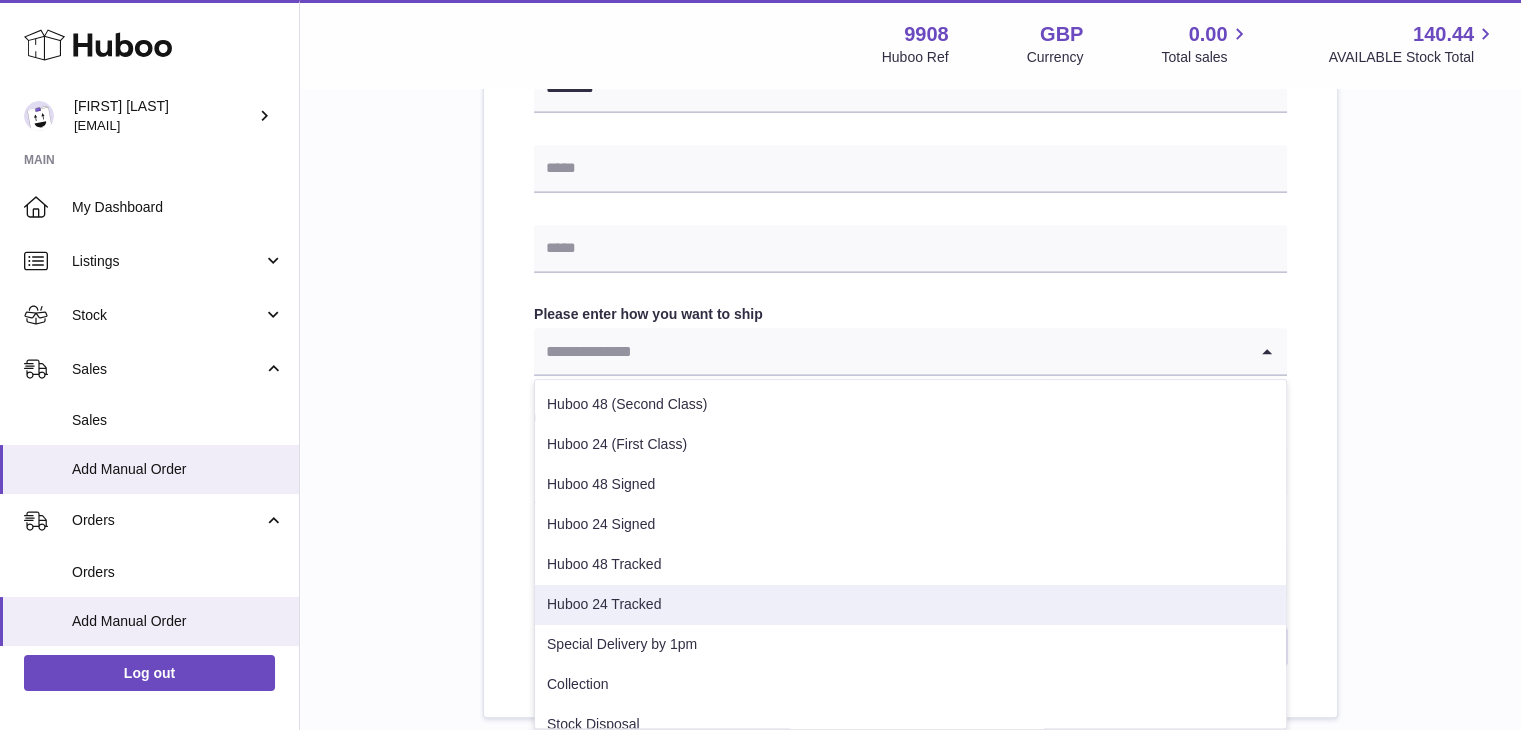 click on "Huboo 24 Tracked" at bounding box center (910, 605) 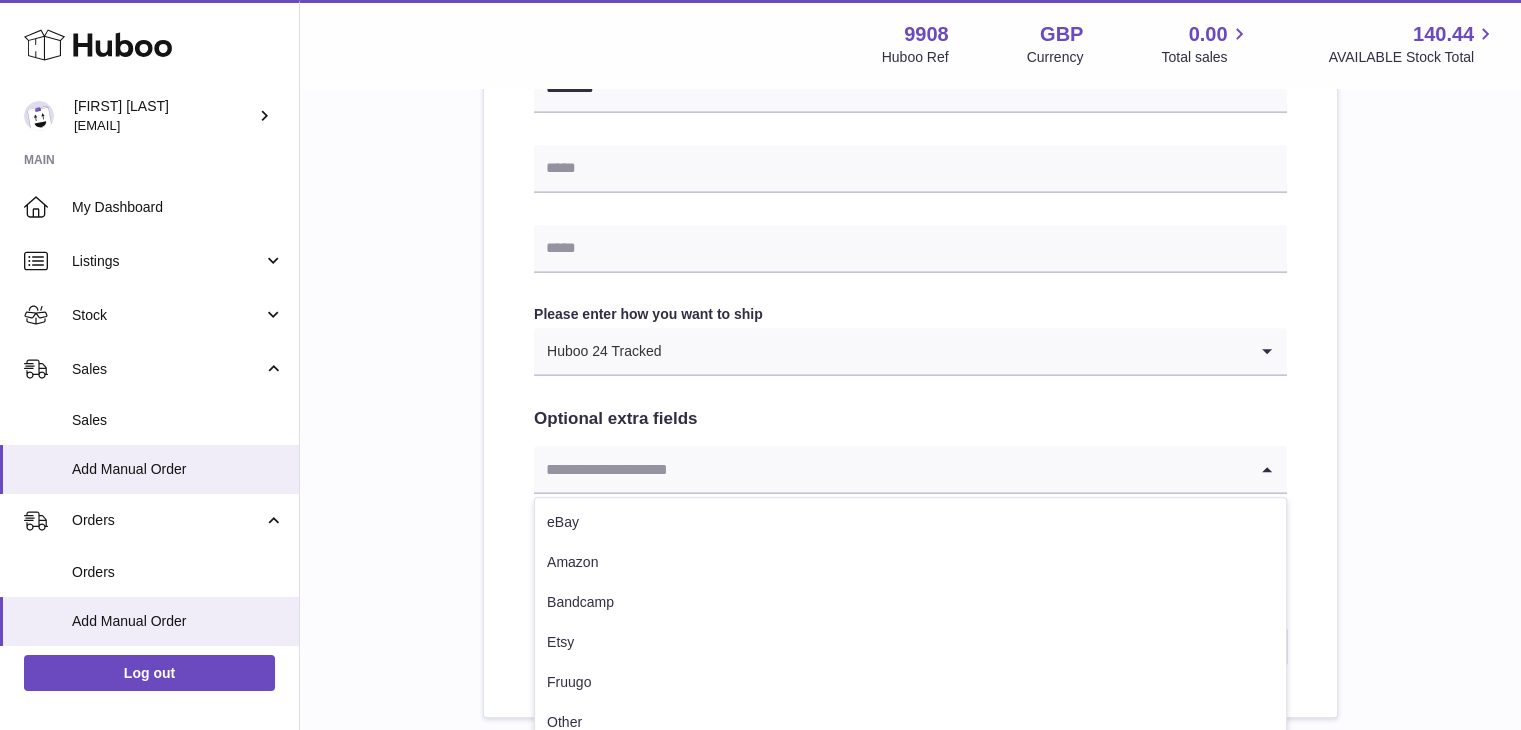 click at bounding box center (890, 469) 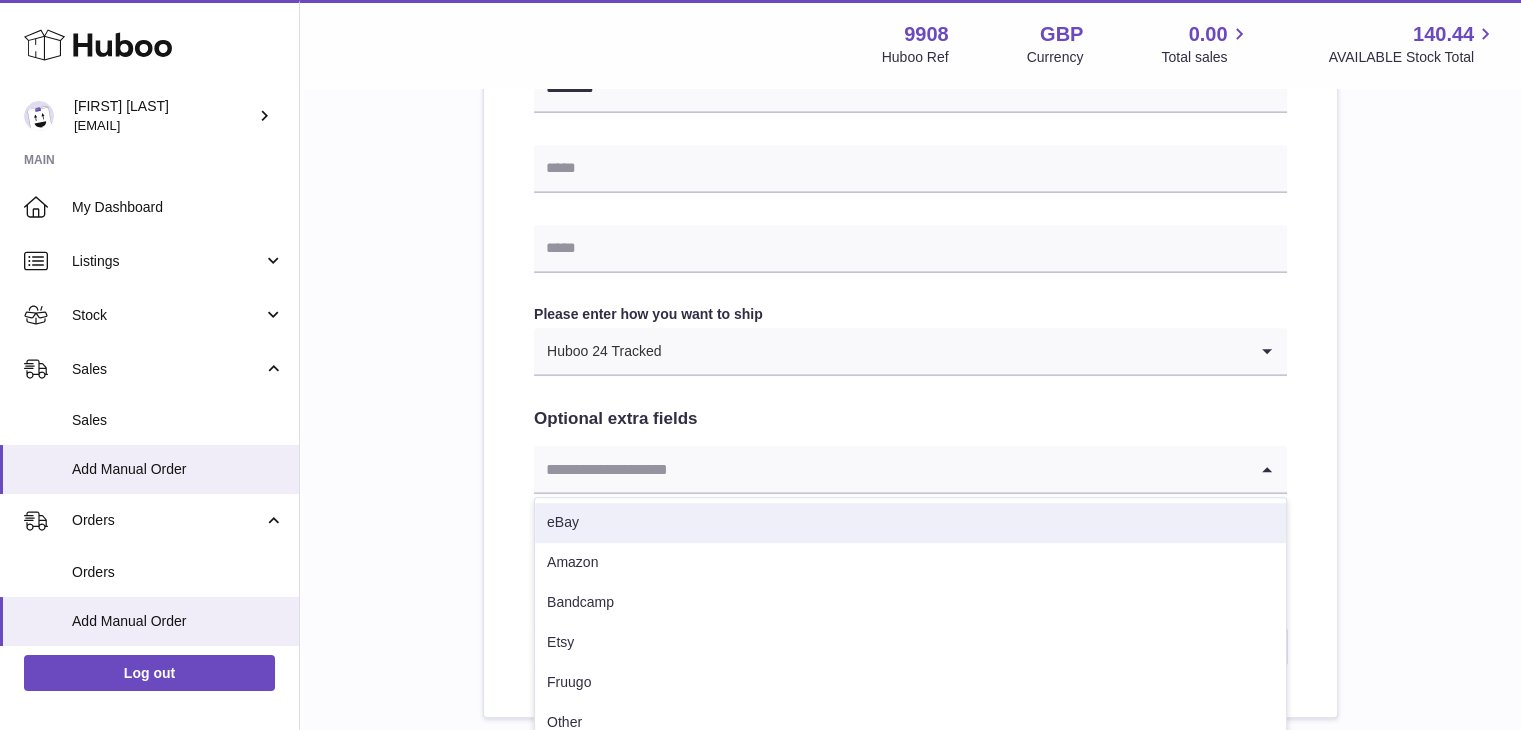 click on "eBay" at bounding box center [910, 523] 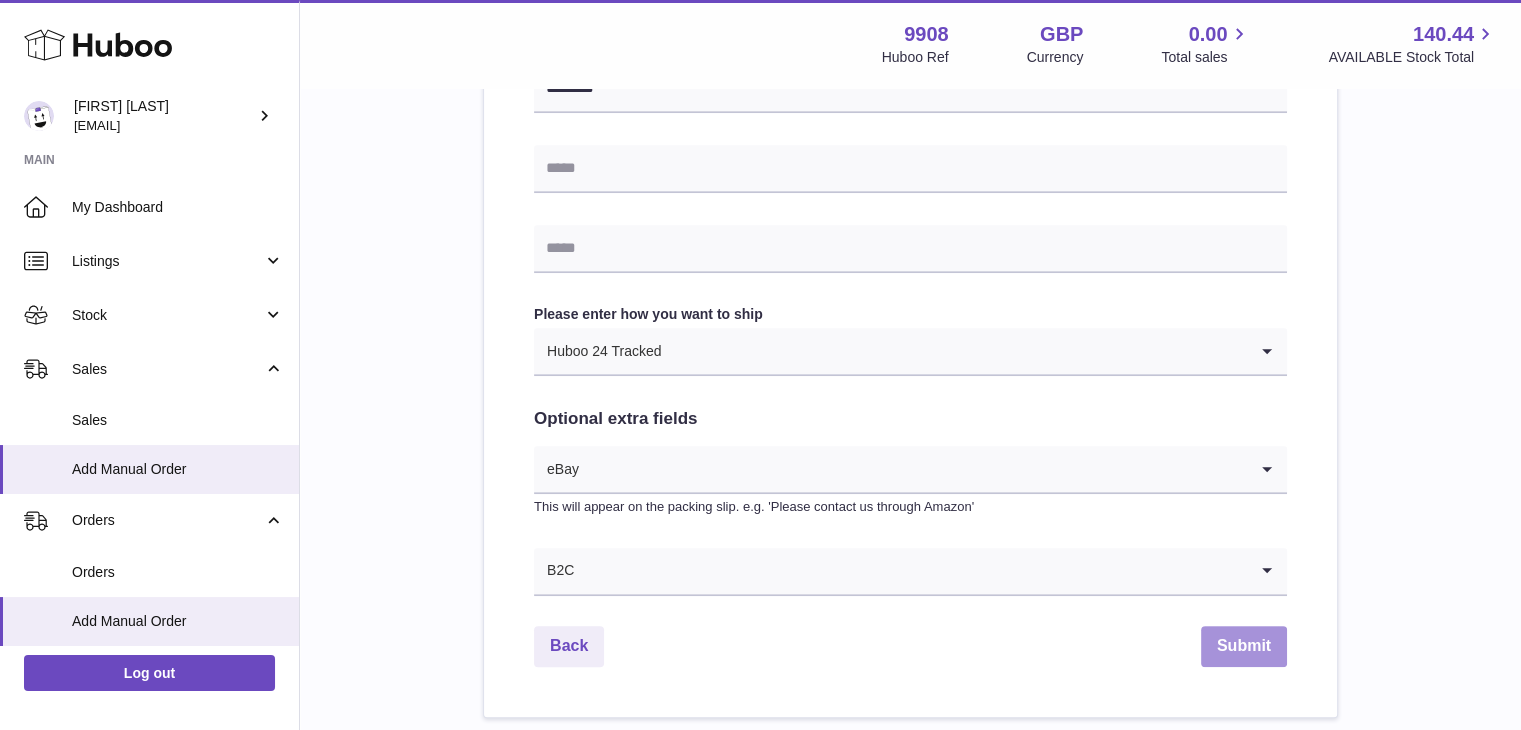 click on "Submit" at bounding box center (1244, 646) 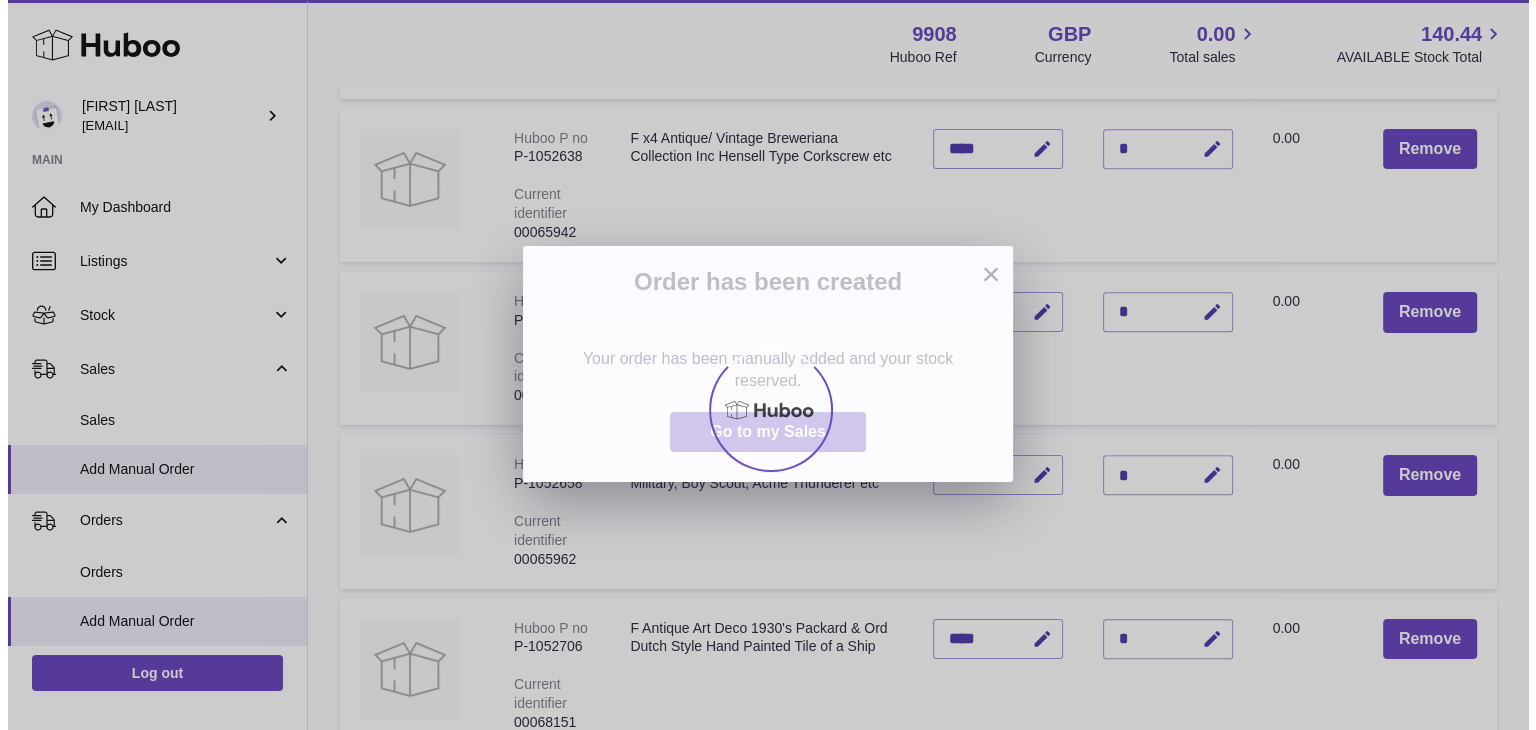 scroll, scrollTop: 0, scrollLeft: 0, axis: both 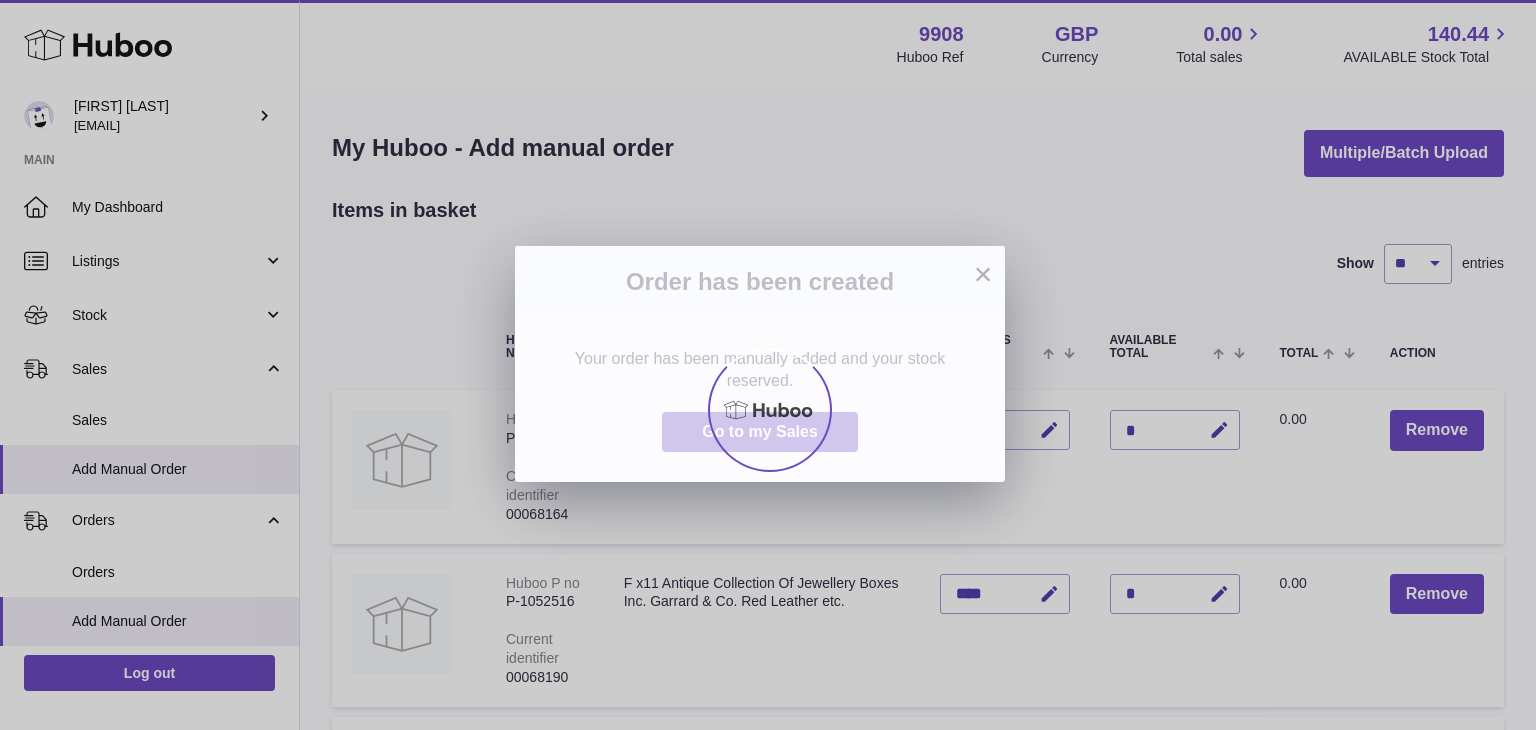 click at bounding box center [768, 410] 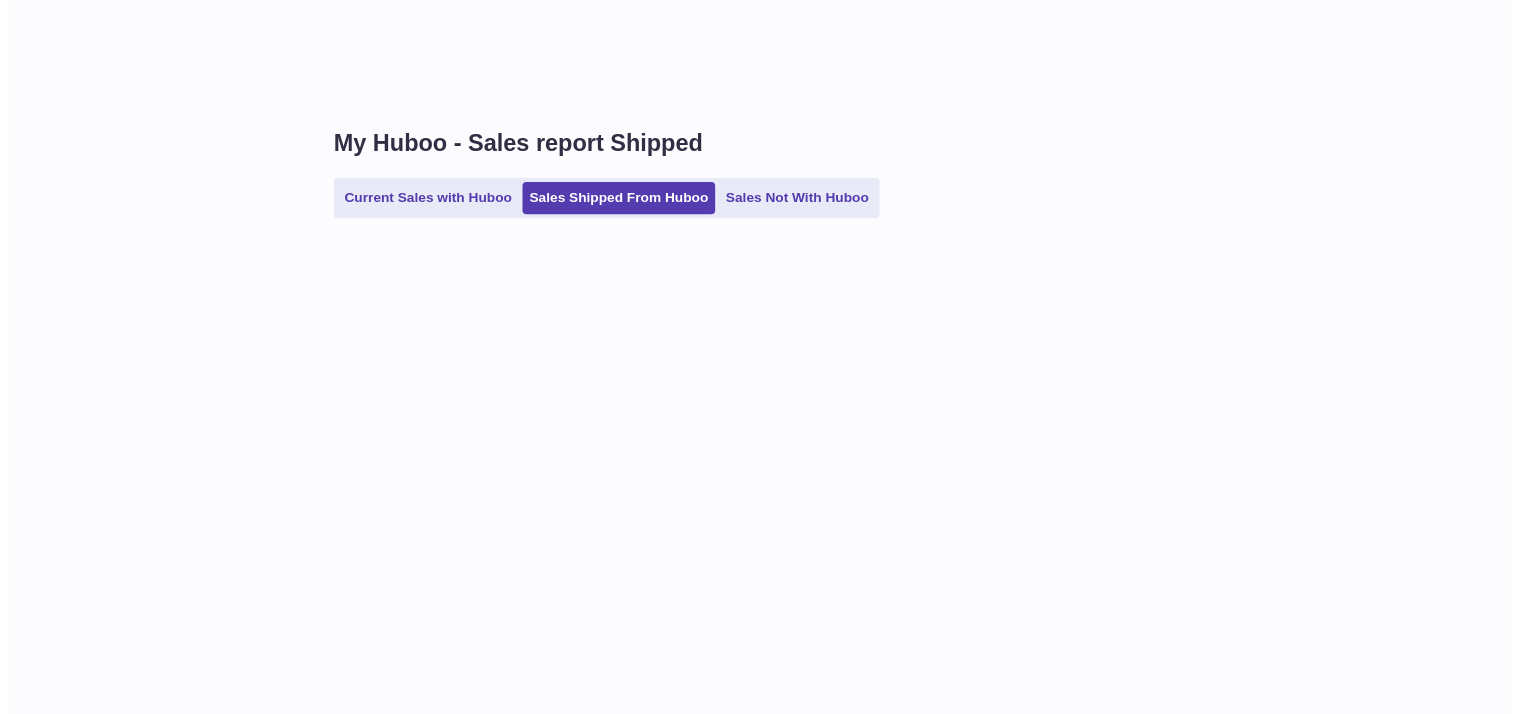 scroll, scrollTop: 0, scrollLeft: 0, axis: both 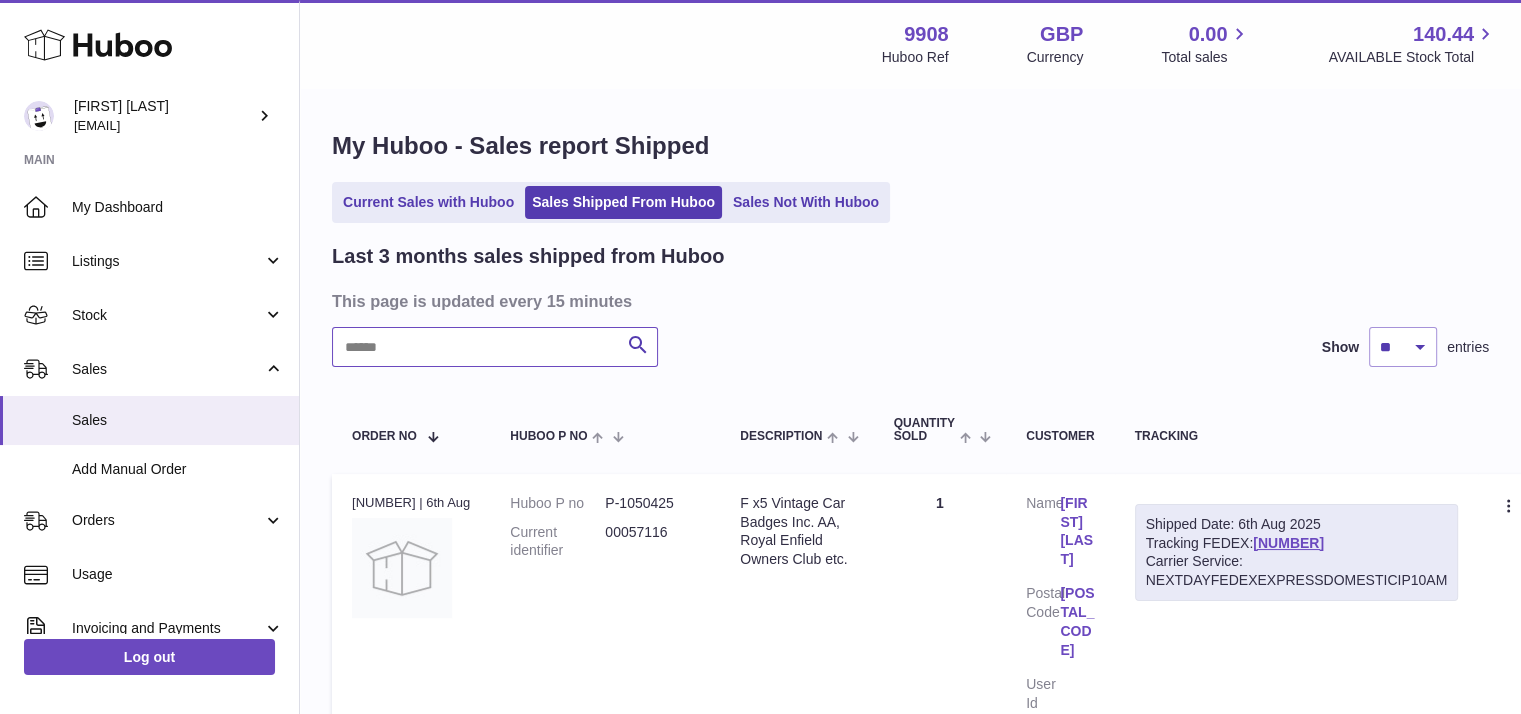 click at bounding box center [495, 347] 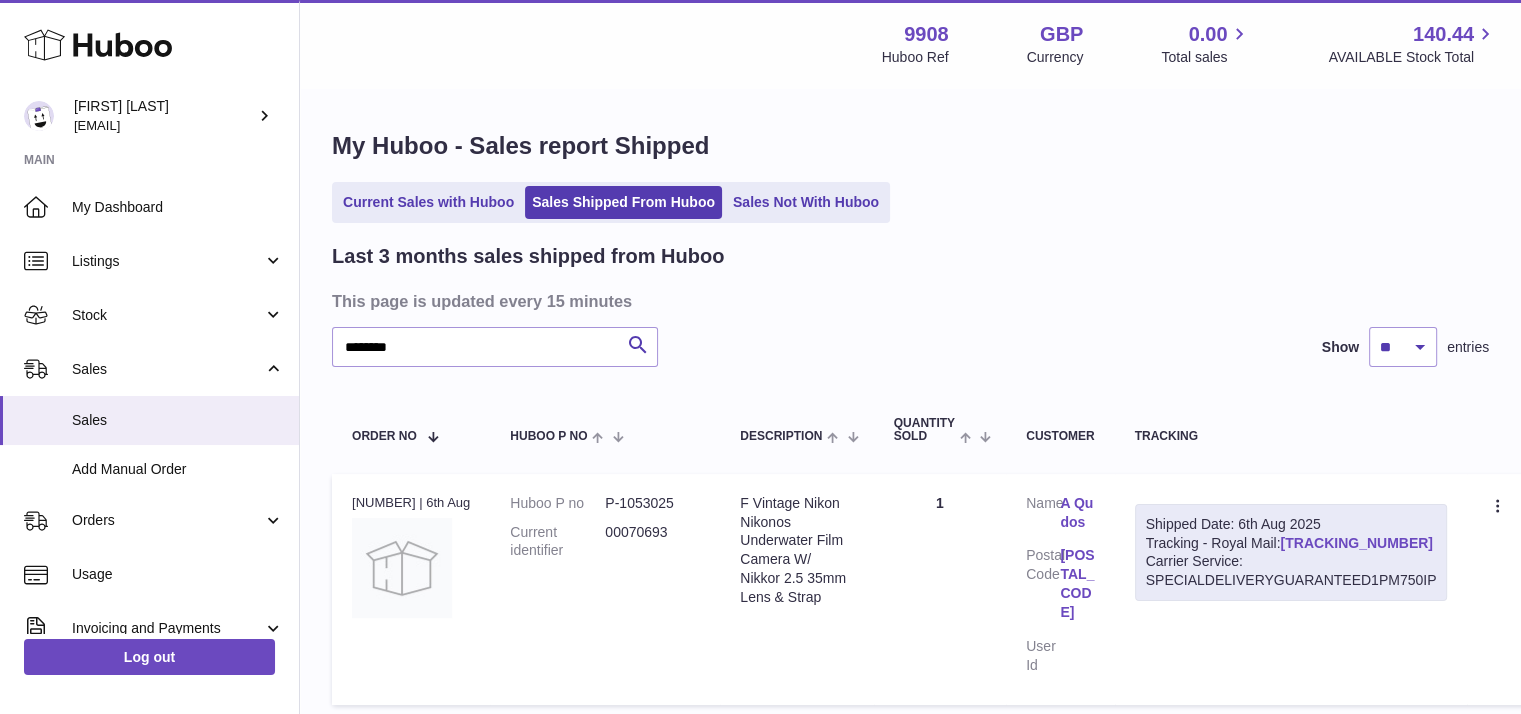 drag, startPoint x: 1404, startPoint y: 542, endPoint x: 1289, endPoint y: 543, distance: 115.00435 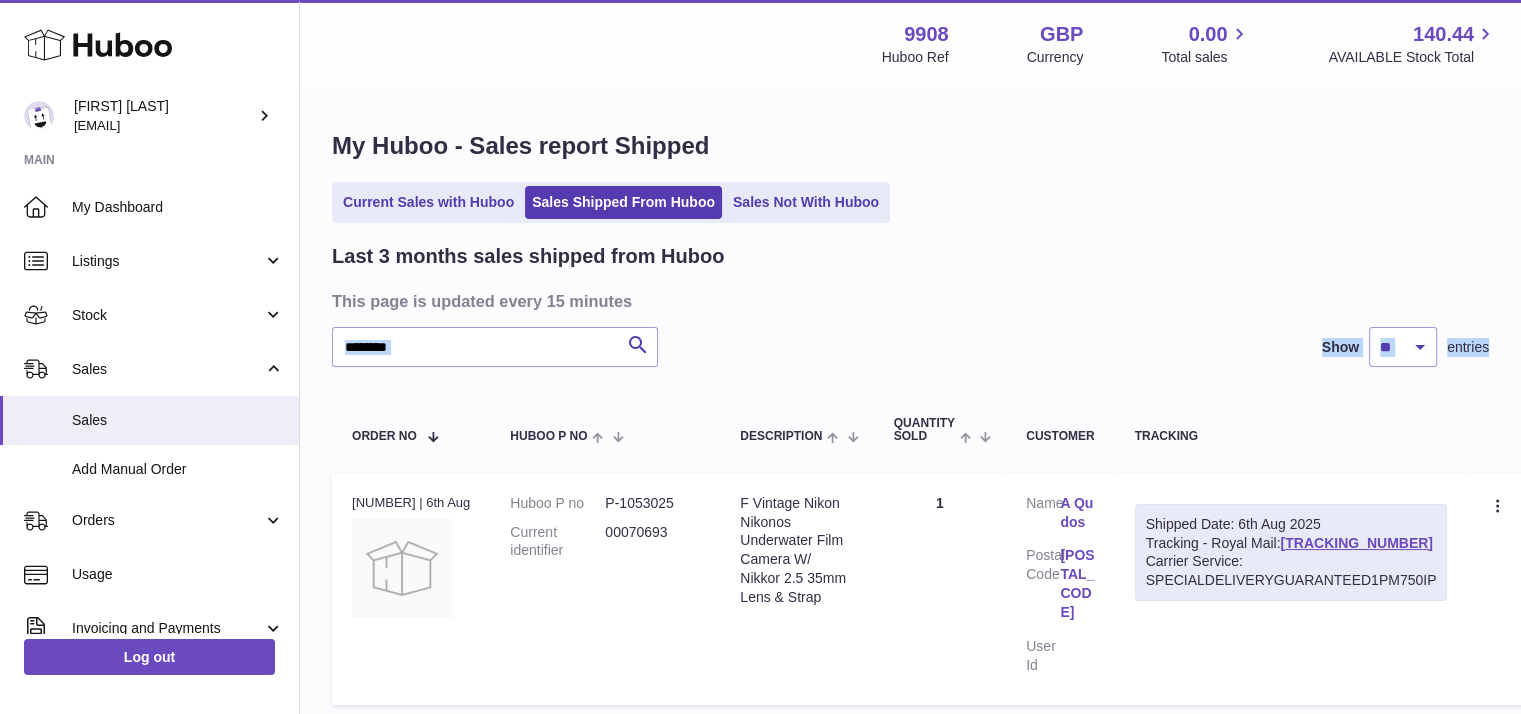 drag, startPoint x: 431, startPoint y: 369, endPoint x: 353, endPoint y: 344, distance: 81.908485 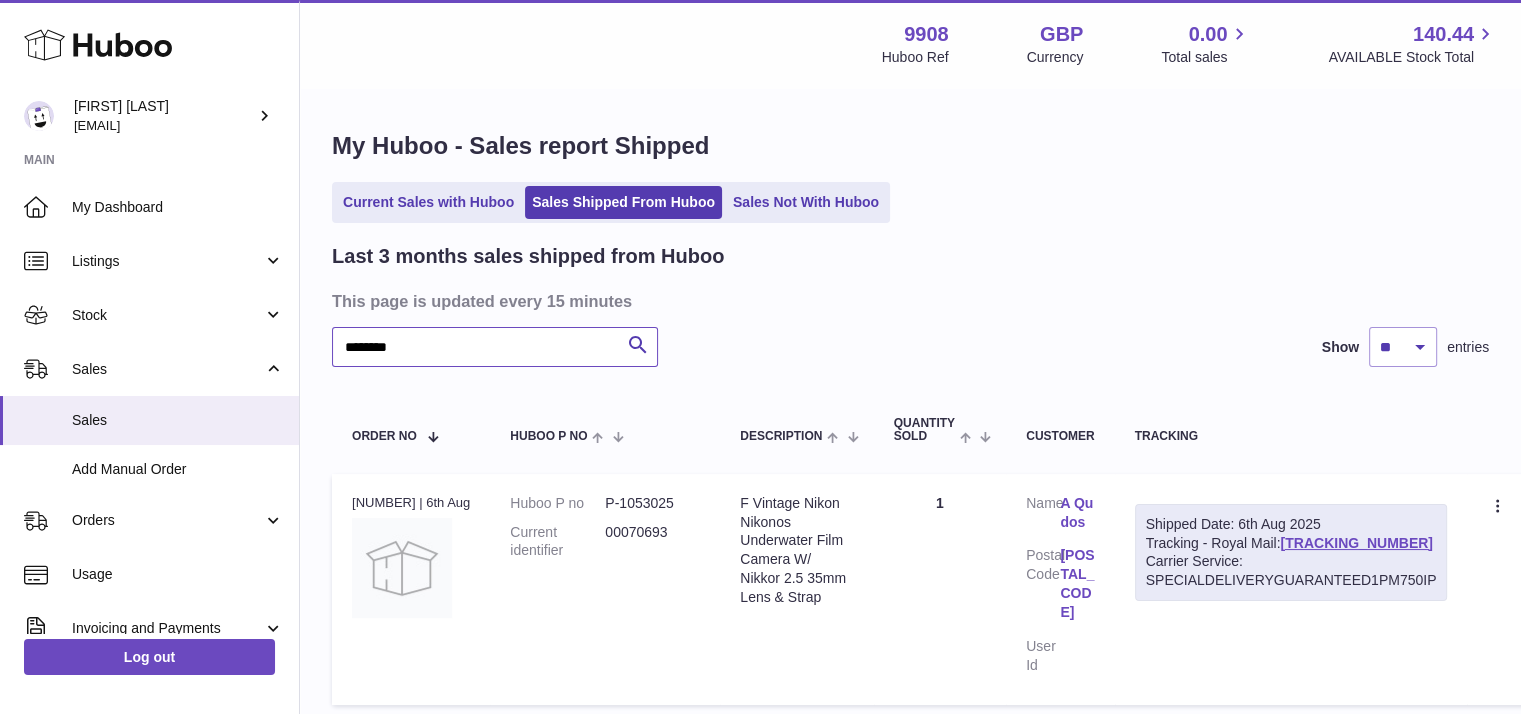 drag, startPoint x: 434, startPoint y: 345, endPoint x: 322, endPoint y: 341, distance: 112.0714 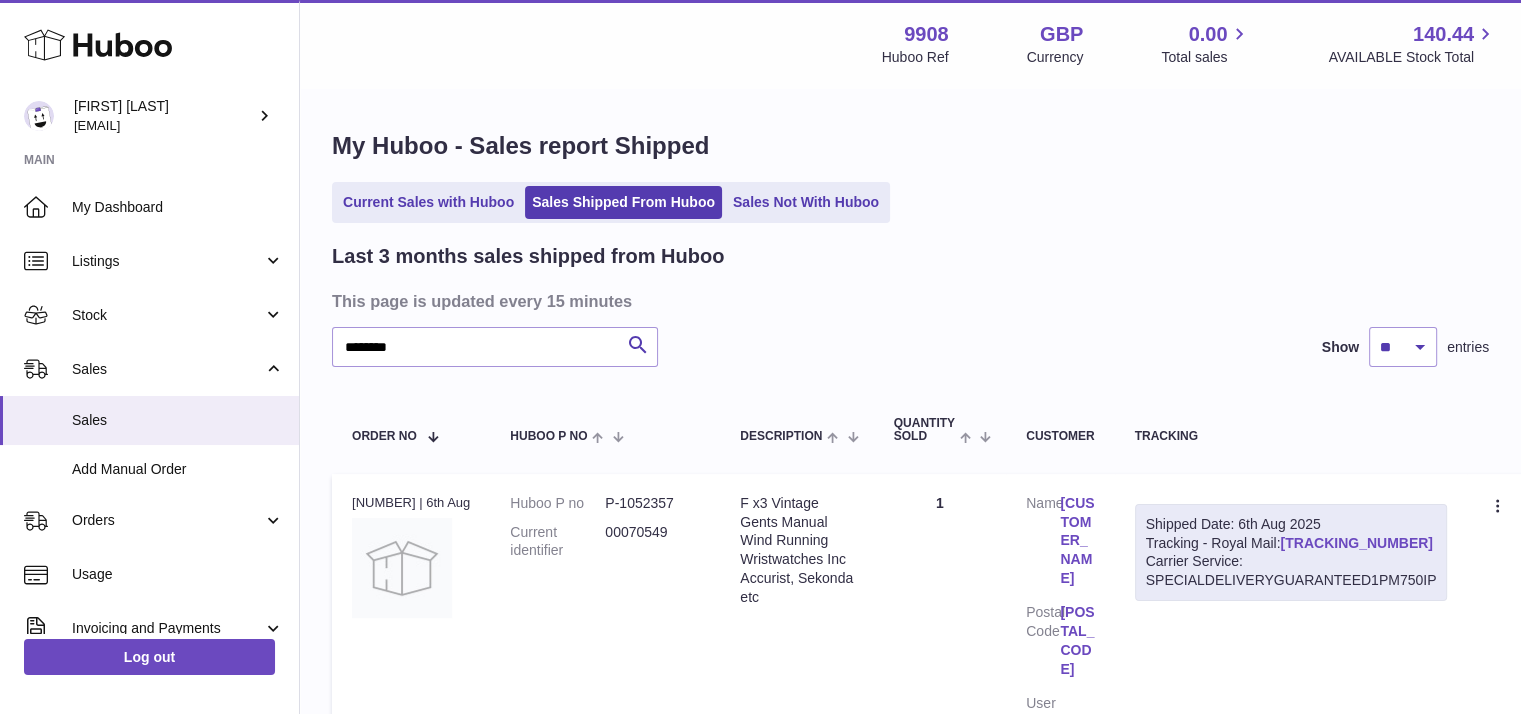 drag, startPoint x: 1405, startPoint y: 535, endPoint x: 1290, endPoint y: 533, distance: 115.01739 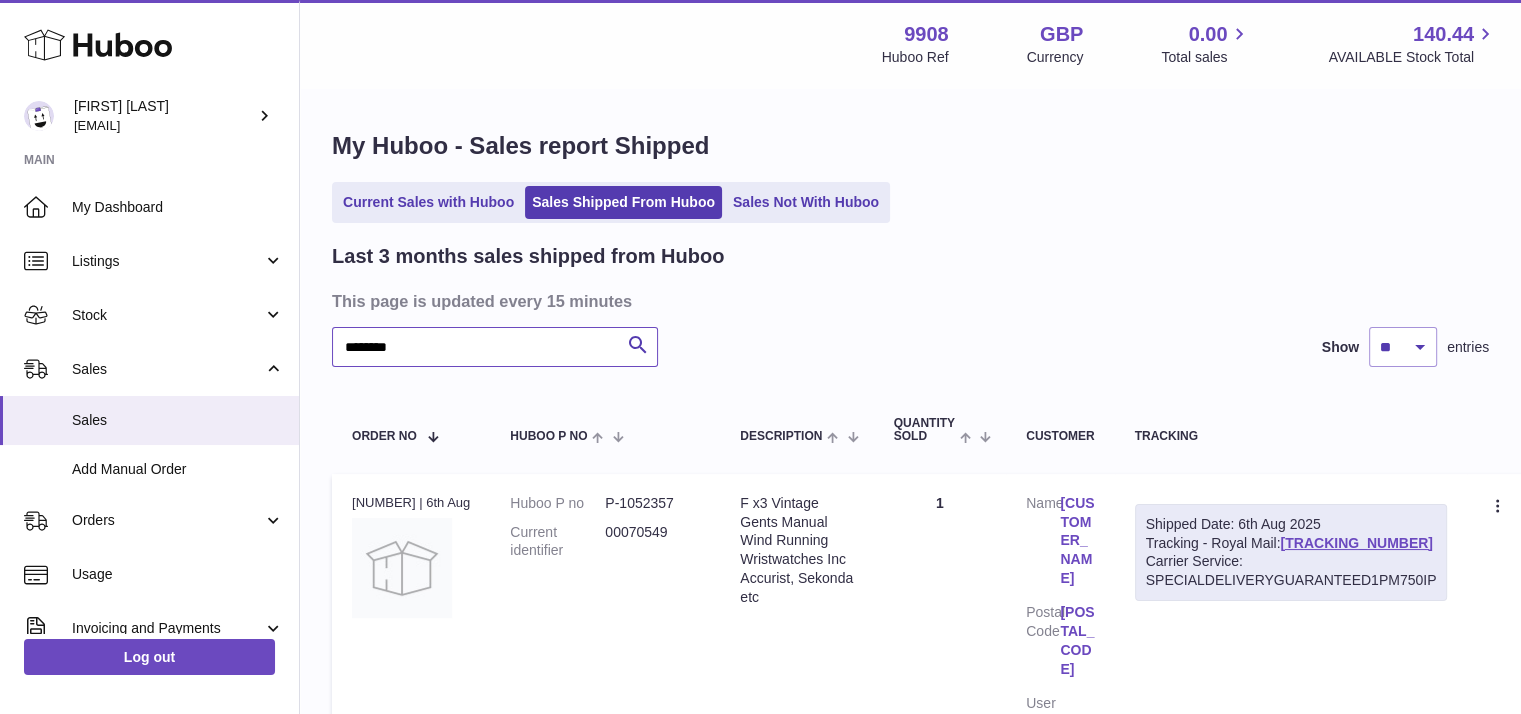 drag, startPoint x: 428, startPoint y: 367, endPoint x: 319, endPoint y: 340, distance: 112.29426 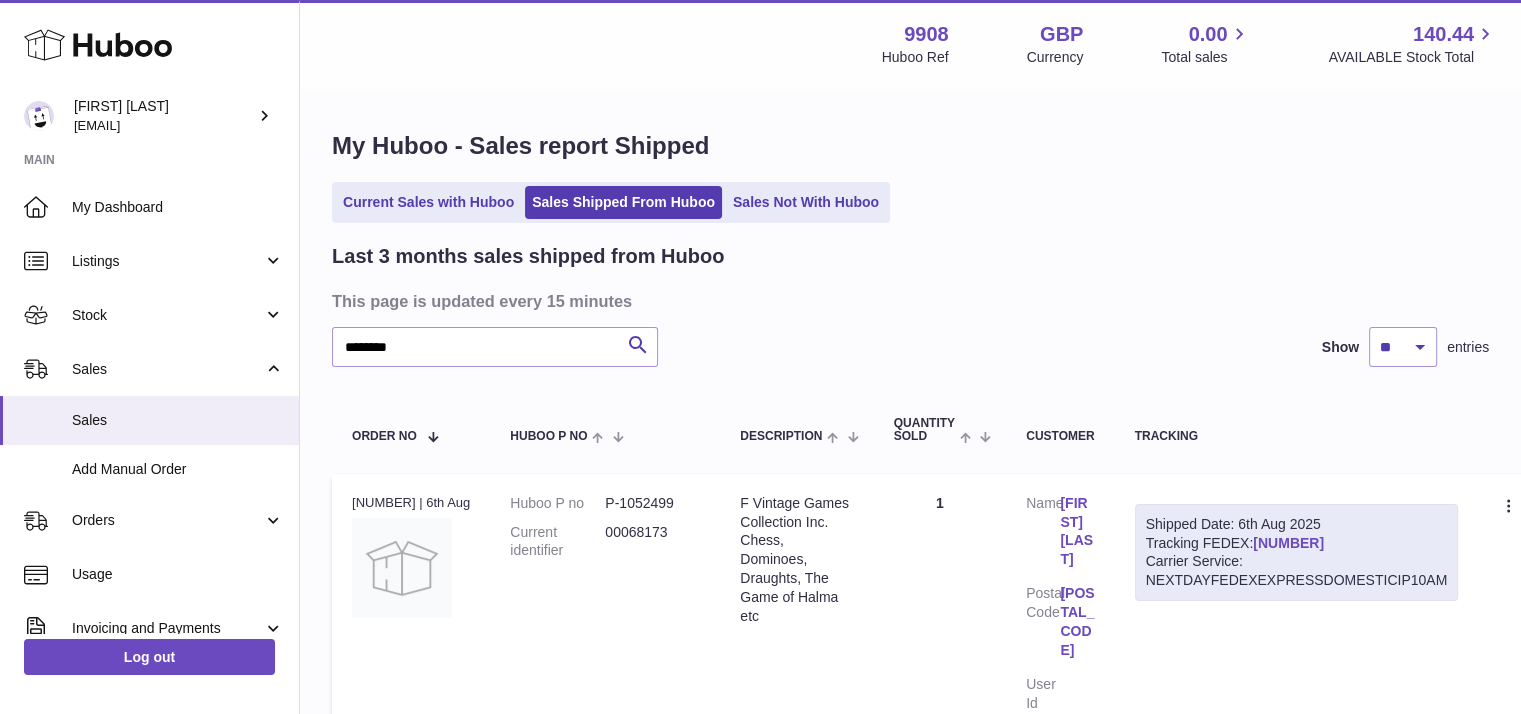 drag, startPoint x: 1367, startPoint y: 542, endPoint x: 1264, endPoint y: 539, distance: 103.04368 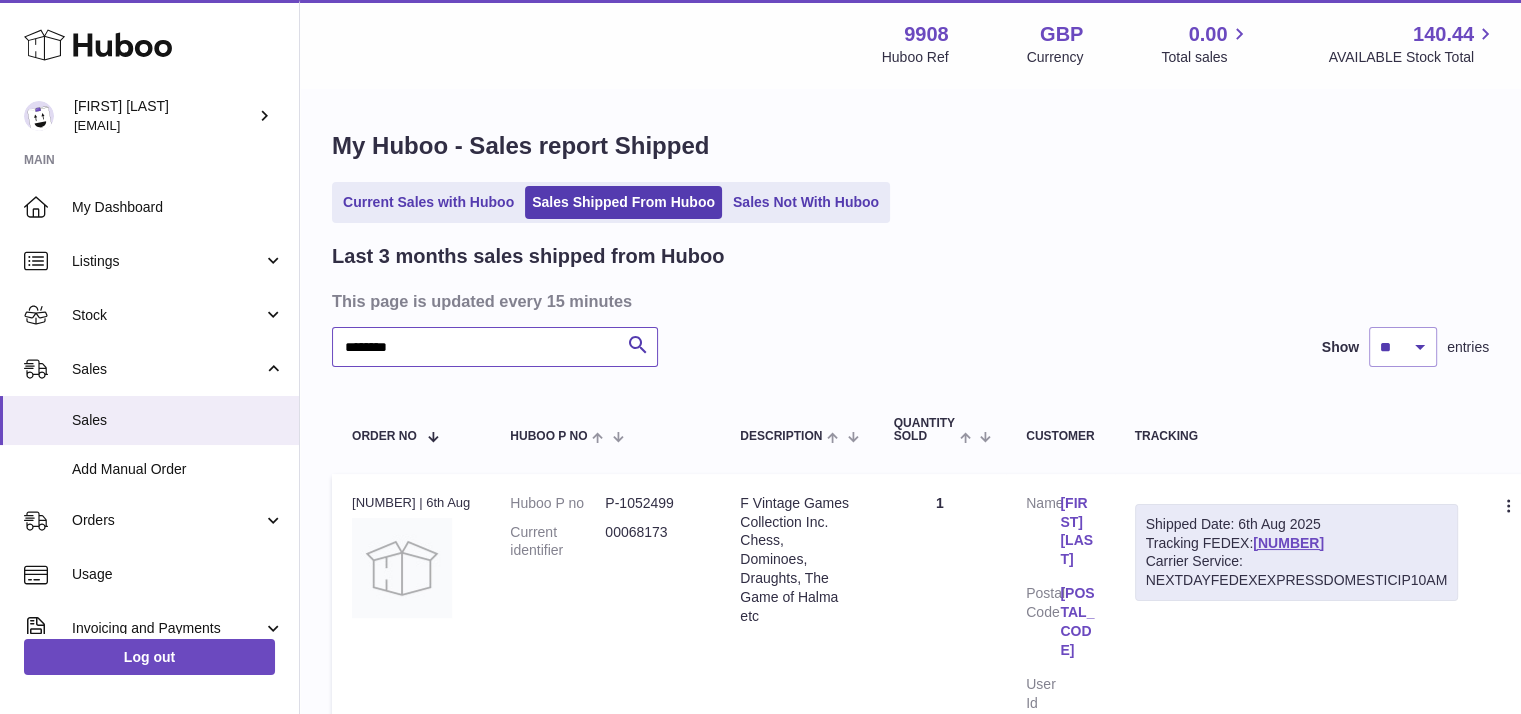drag, startPoint x: 416, startPoint y: 340, endPoint x: 339, endPoint y: 336, distance: 77.10383 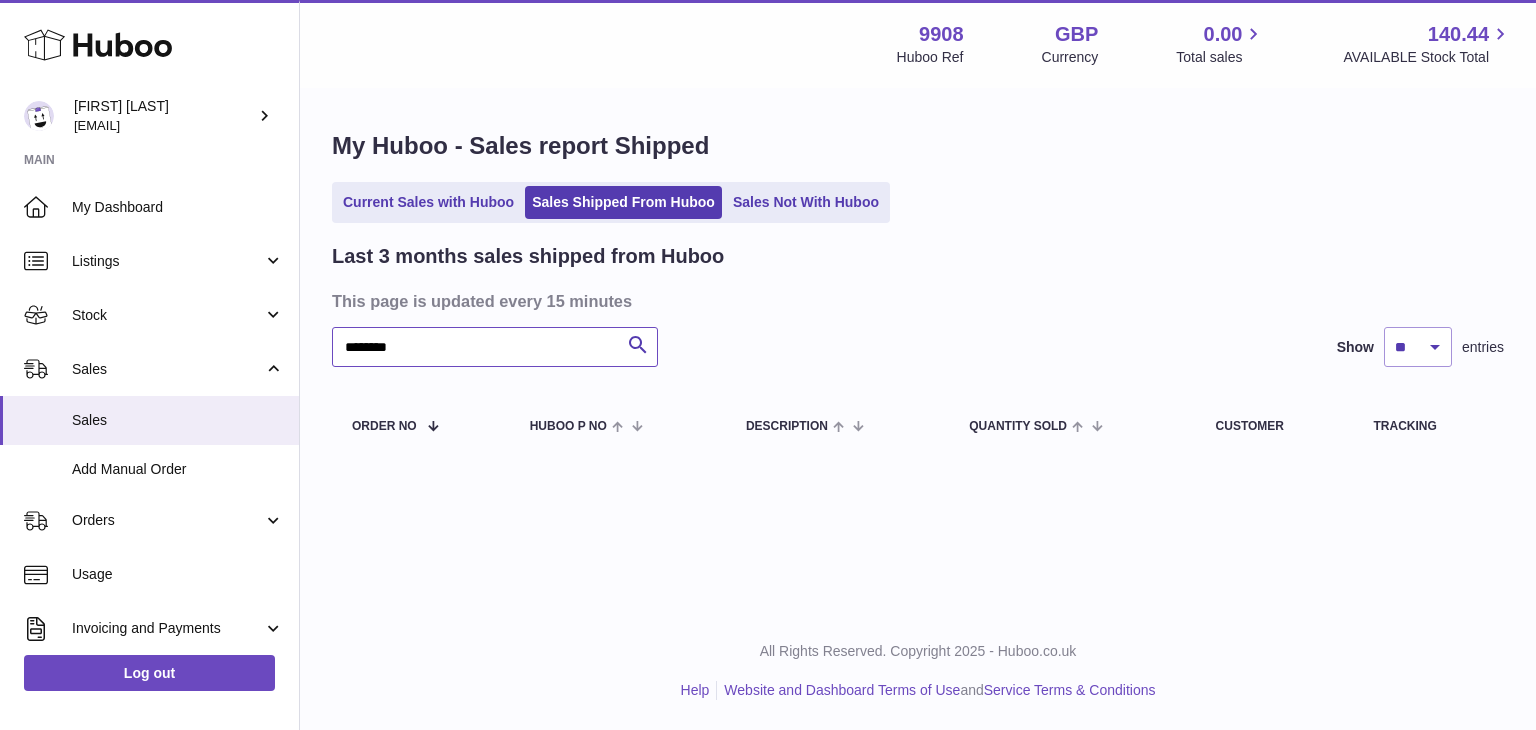 type on "********" 